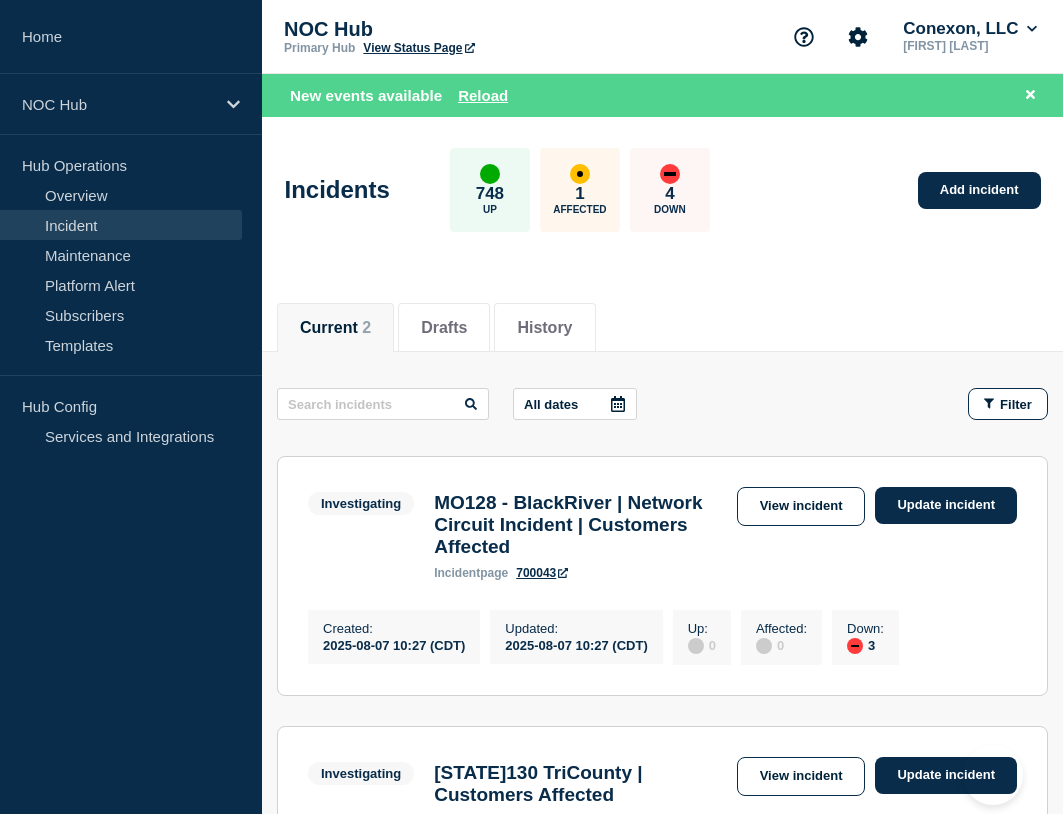 scroll, scrollTop: 0, scrollLeft: 0, axis: both 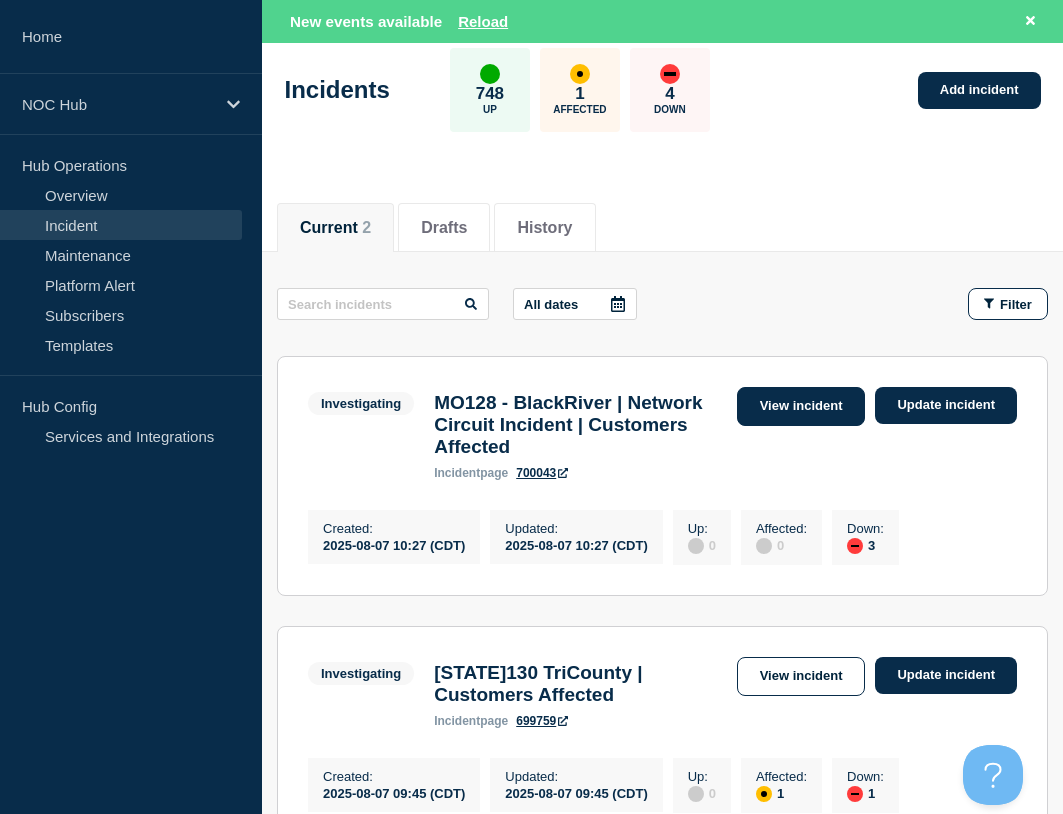click on "View incident" at bounding box center (801, 406) 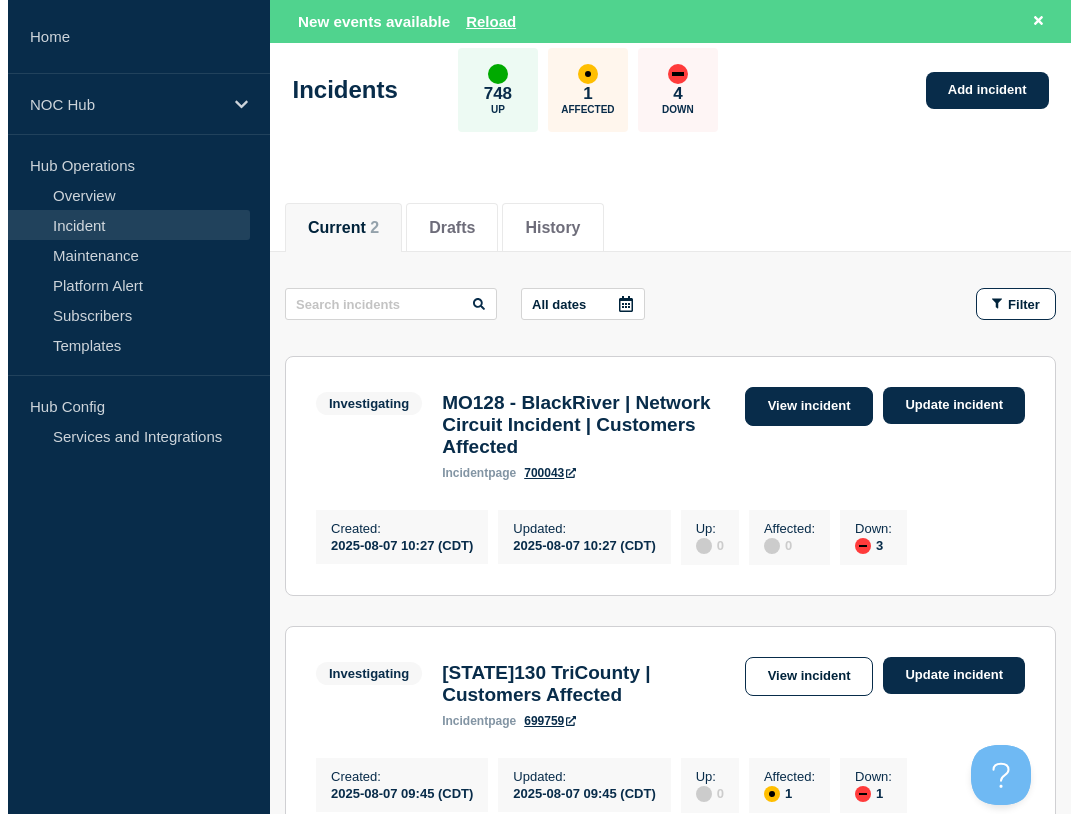 scroll, scrollTop: 0, scrollLeft: 0, axis: both 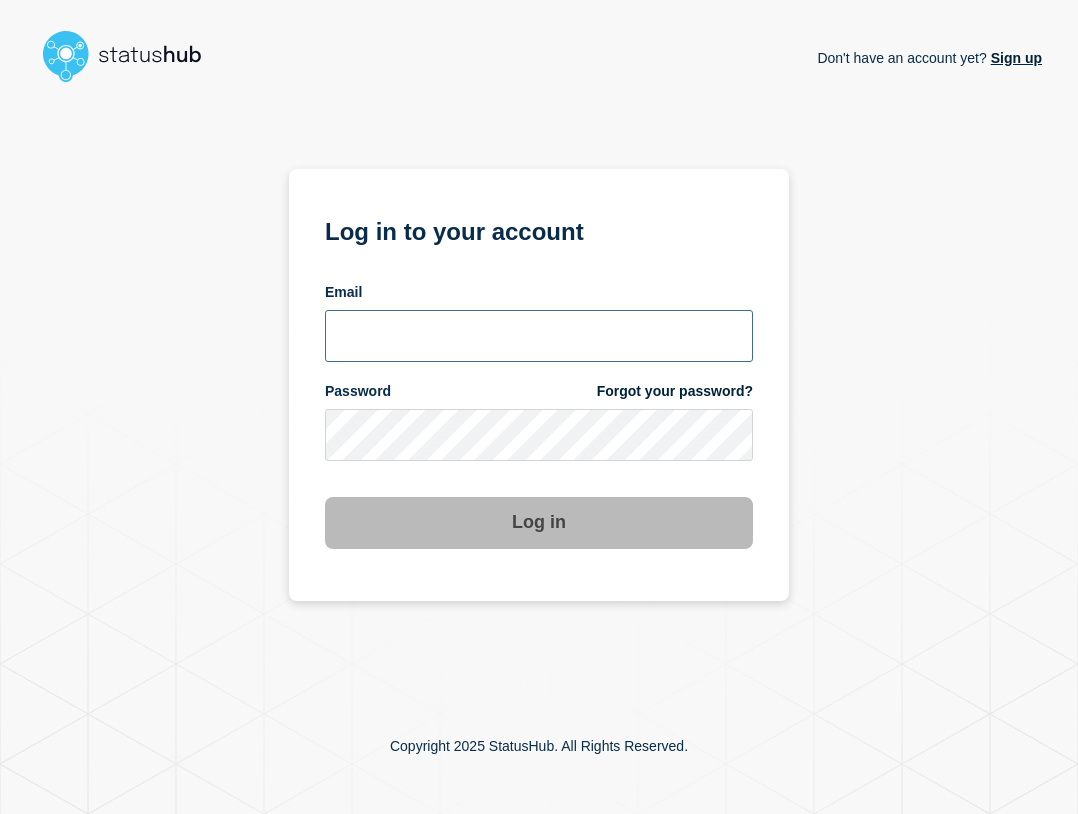 type on "[USERNAME]@example.com" 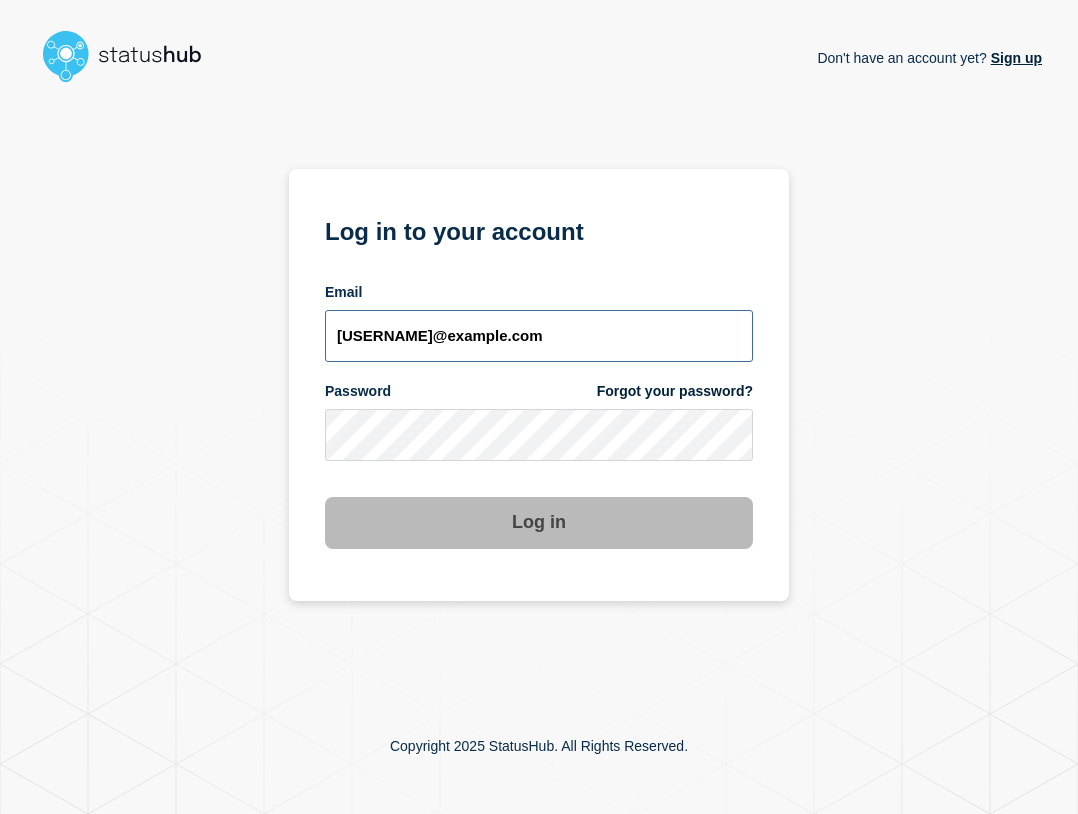 drag, startPoint x: 619, startPoint y: 323, endPoint x: 733, endPoint y: 367, distance: 122.19656 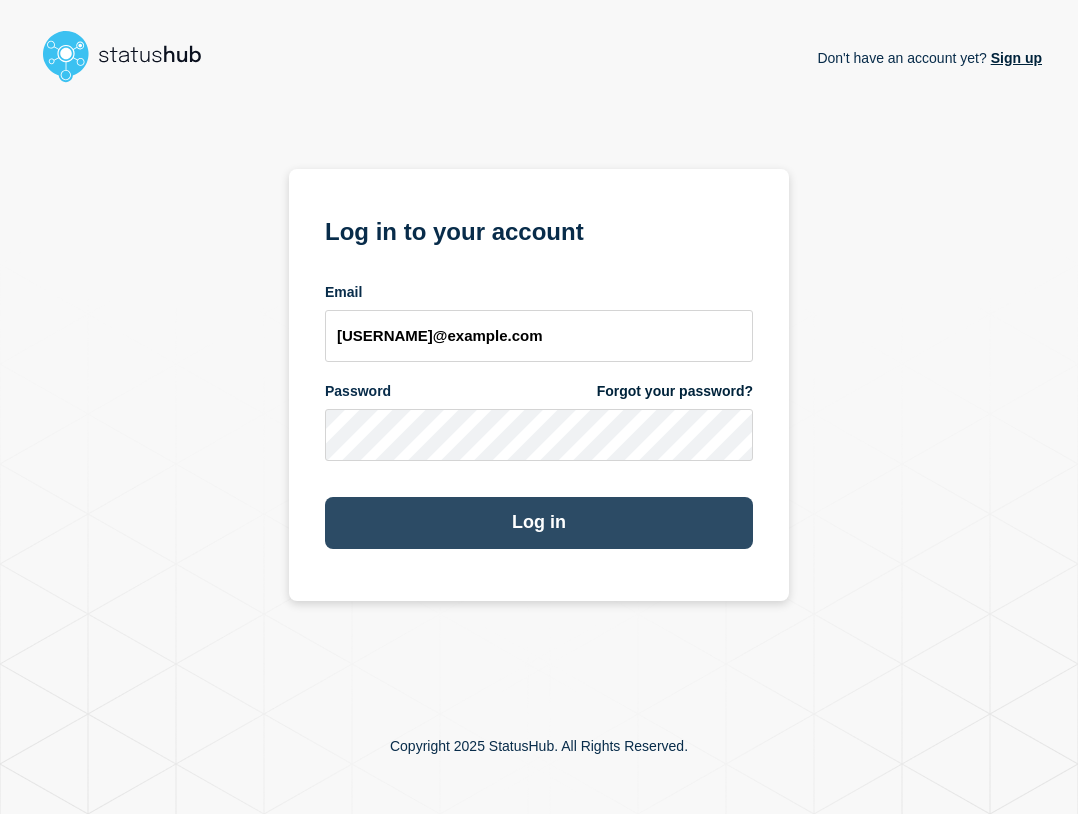click on "Log in" at bounding box center (539, 523) 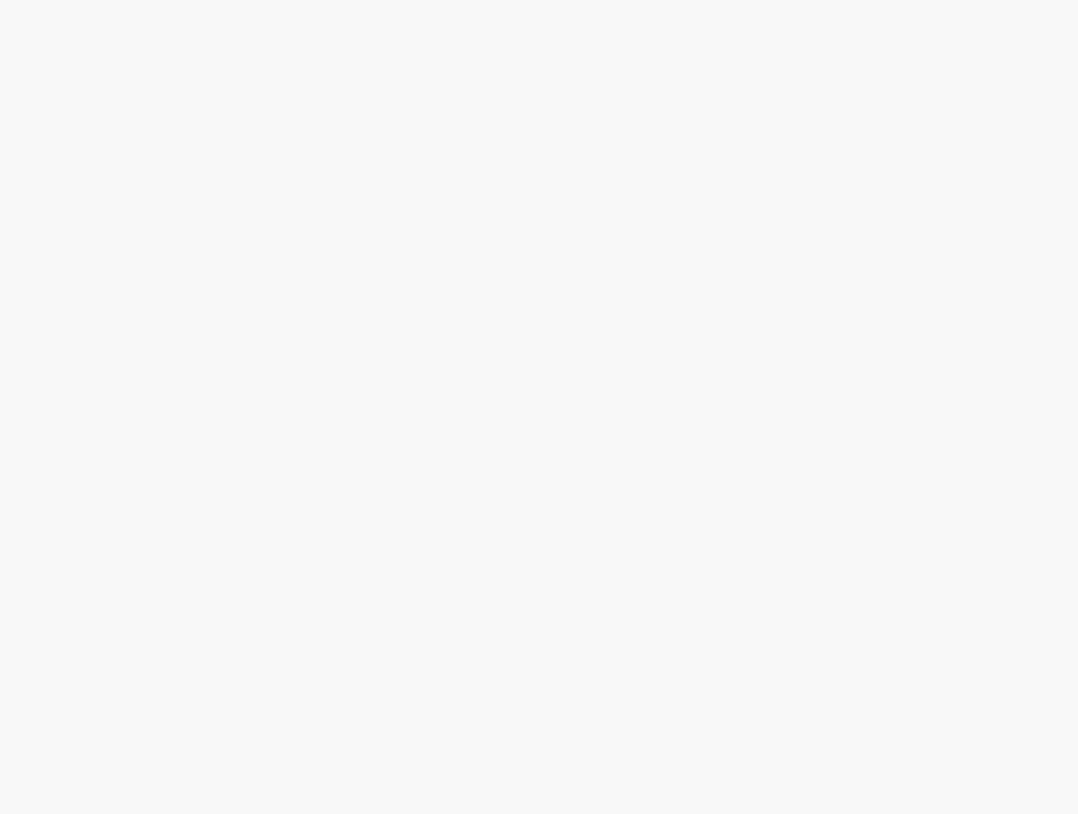 scroll, scrollTop: 0, scrollLeft: 0, axis: both 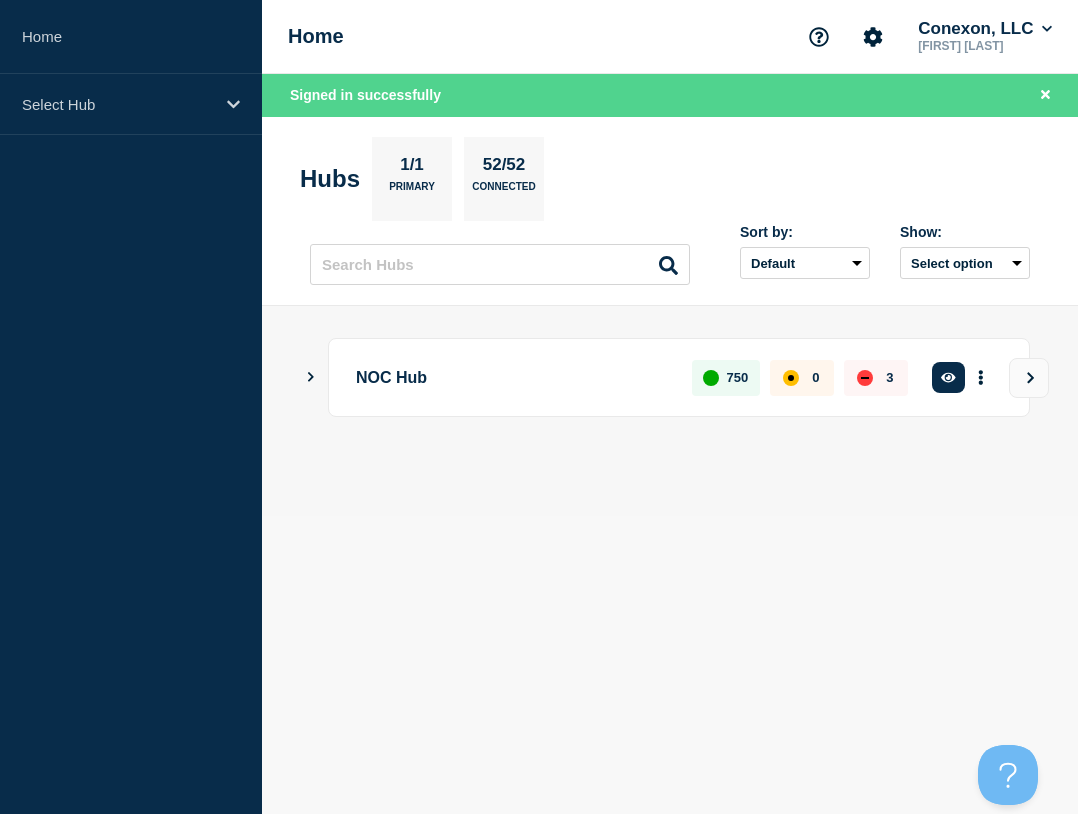 click on "NOC Hub 750 0 3 Create incident See overview" at bounding box center (670, 411) 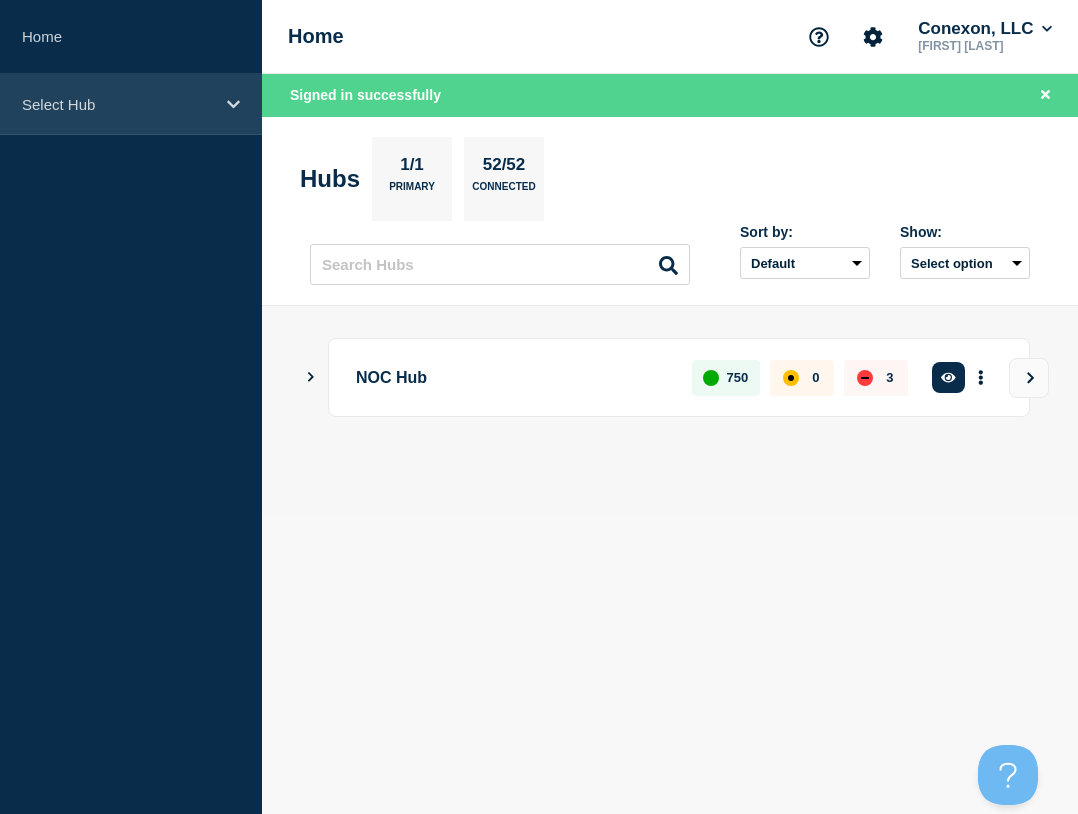 click on "Select Hub" at bounding box center [131, 104] 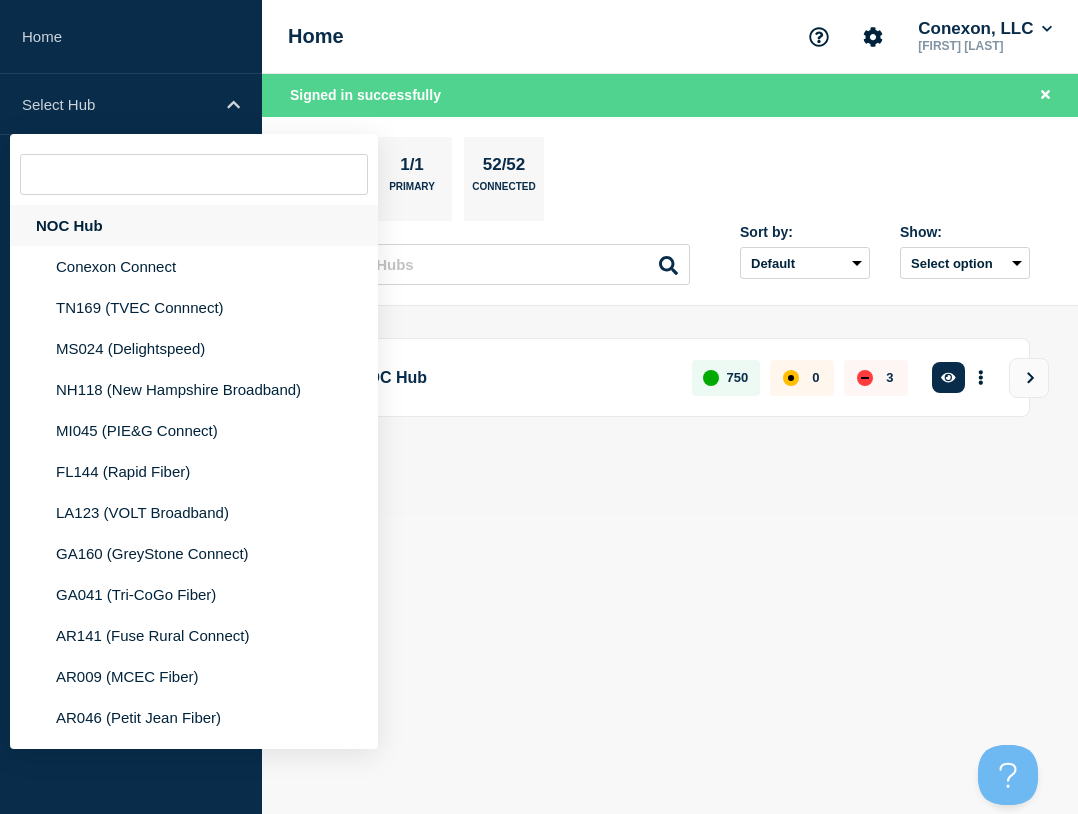 click on "NOC Hub" at bounding box center (194, 225) 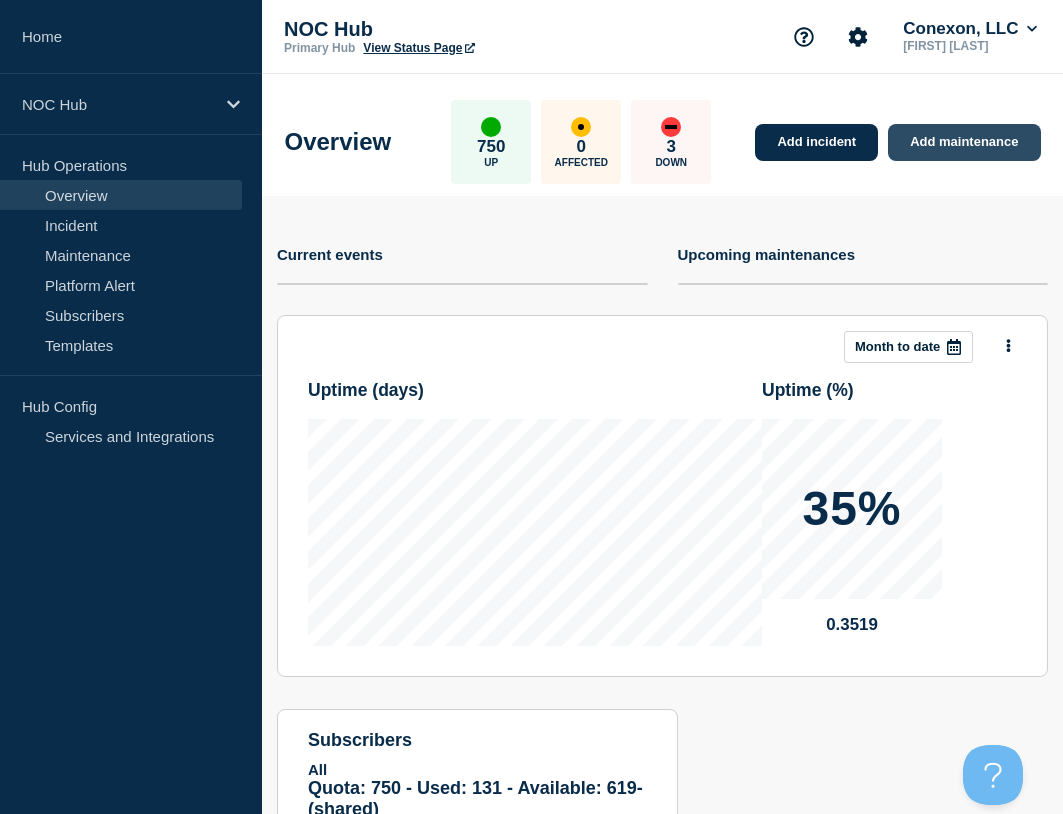 click on "Add maintenance" at bounding box center (964, 142) 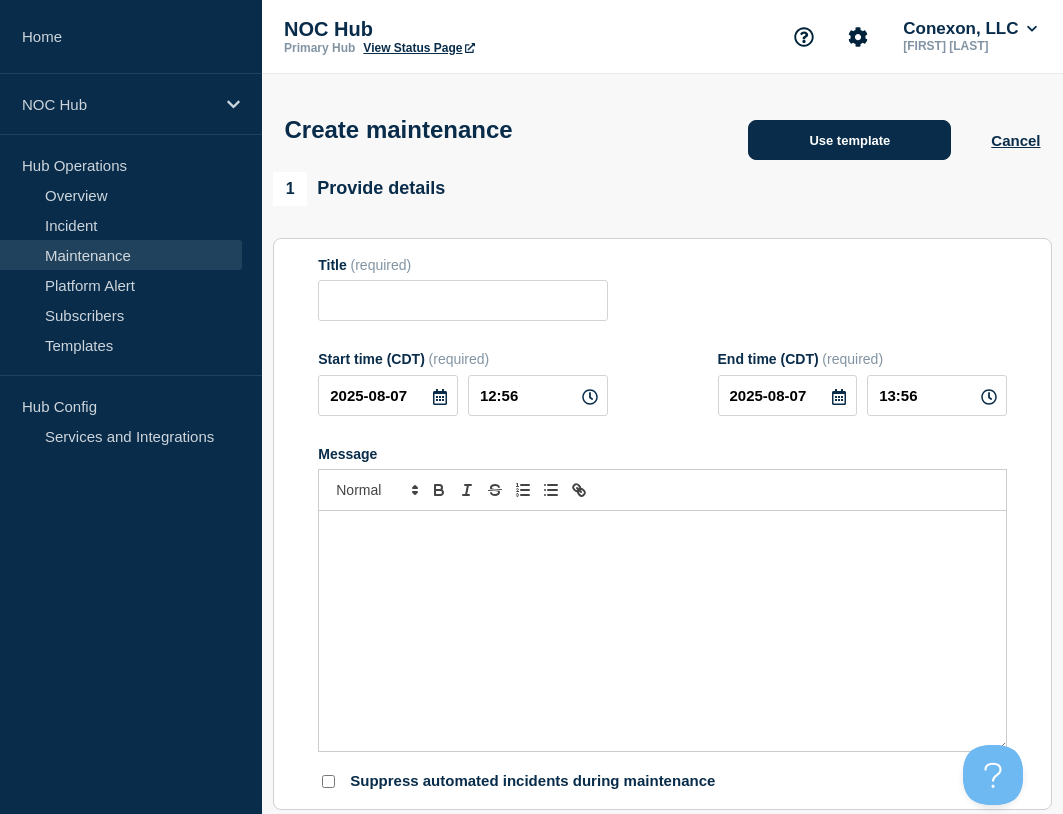 click on "Use template" at bounding box center (849, 140) 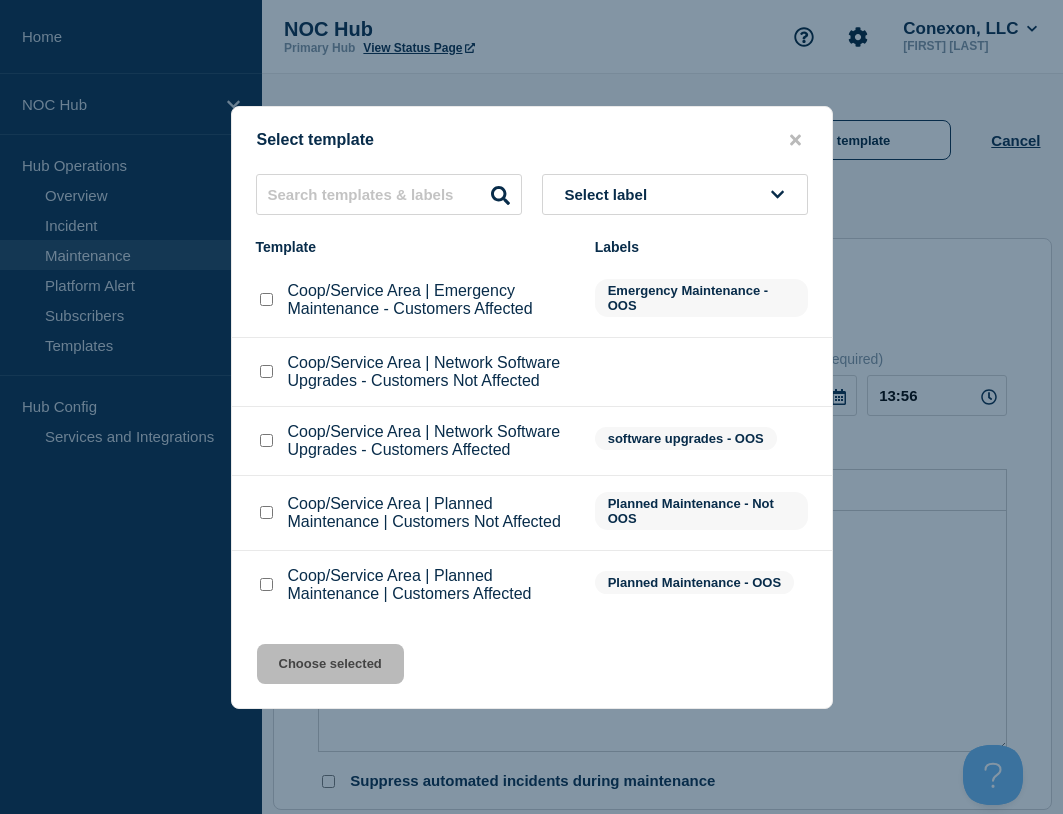 click at bounding box center [266, 584] 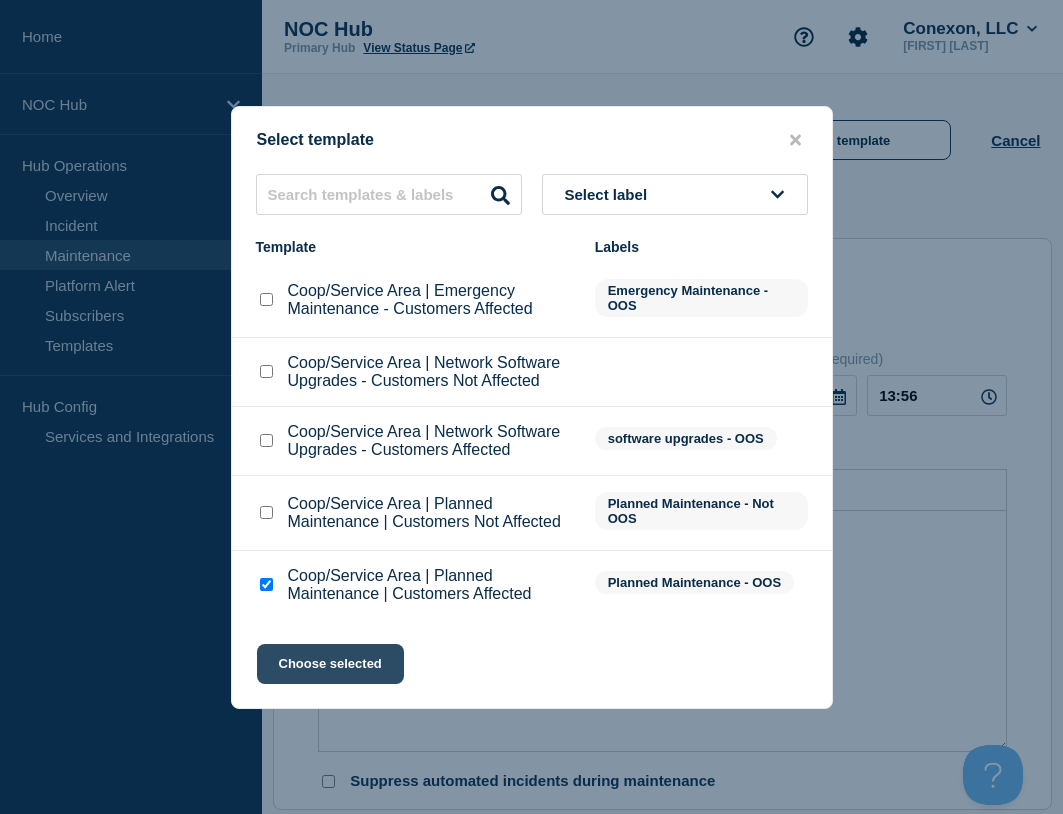 click on "Choose selected" 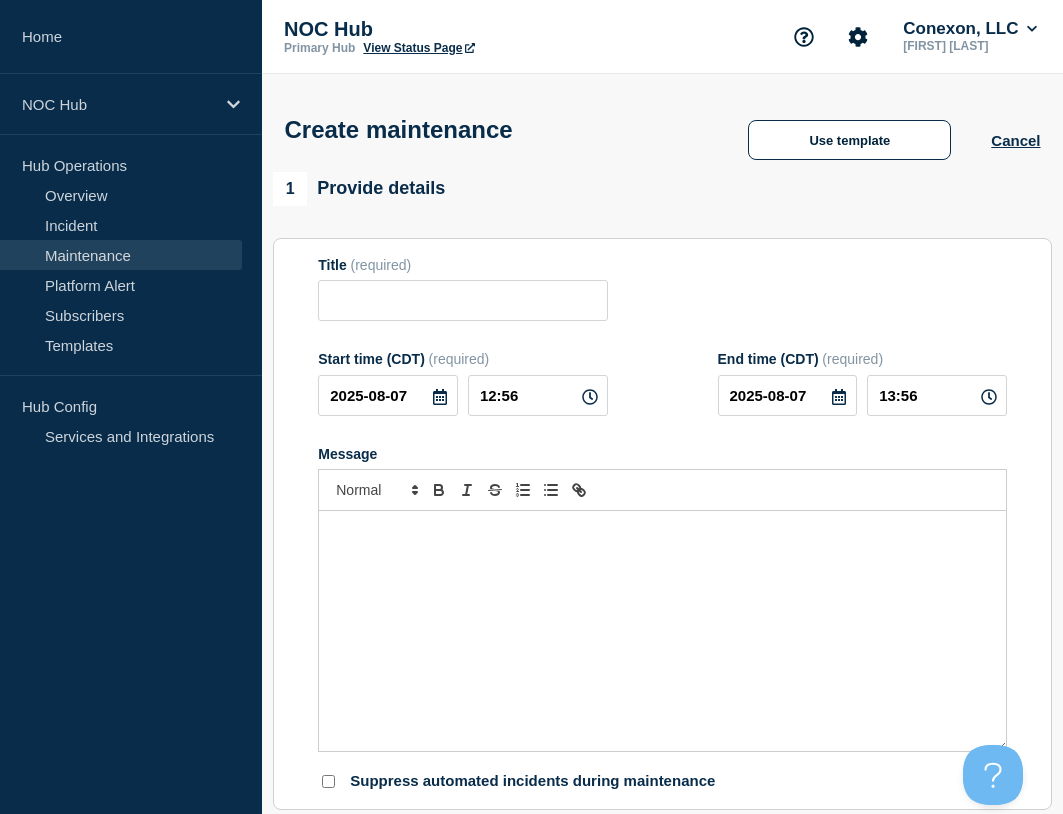 type on "Coop/Service Area | Planned Maintenance | Customers Affected" 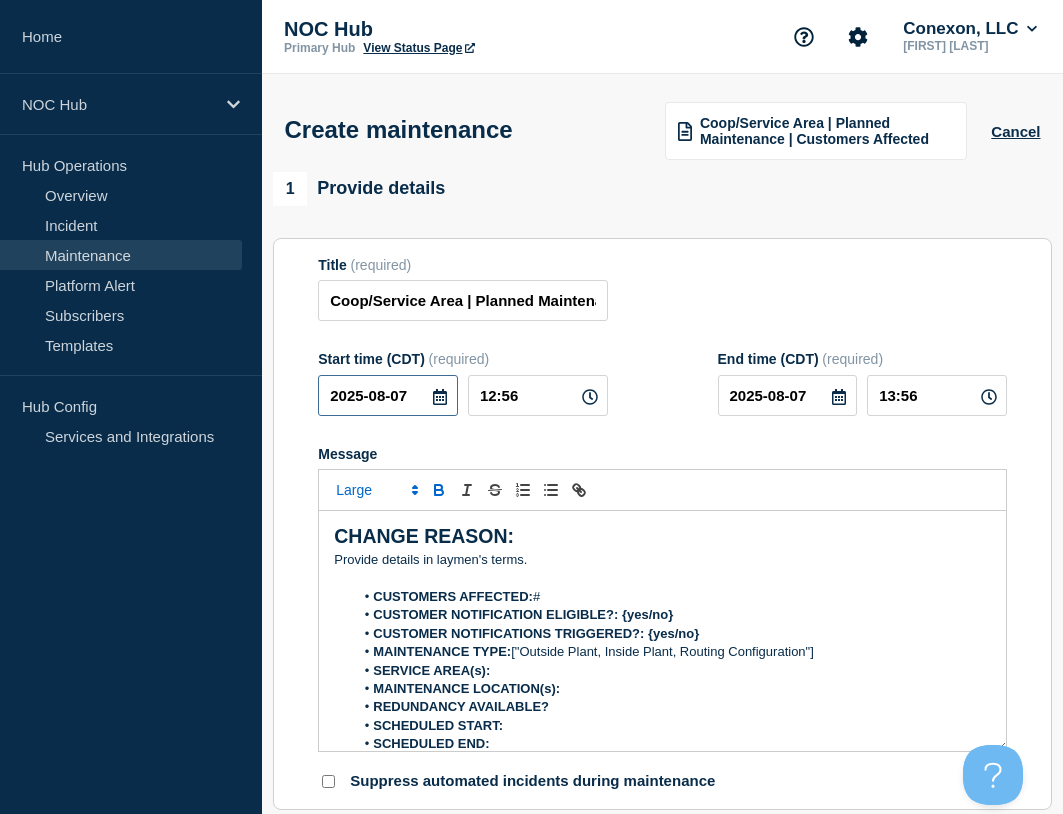 click on "2025-08-07" at bounding box center (388, 395) 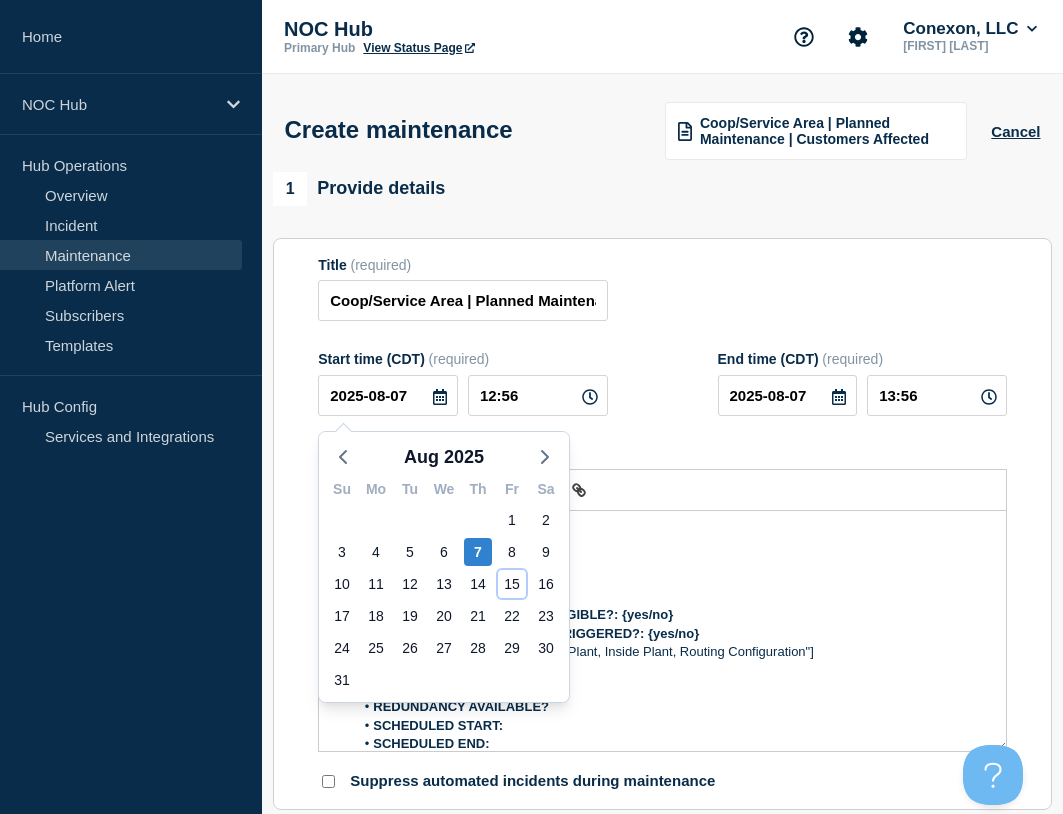 click on "15" 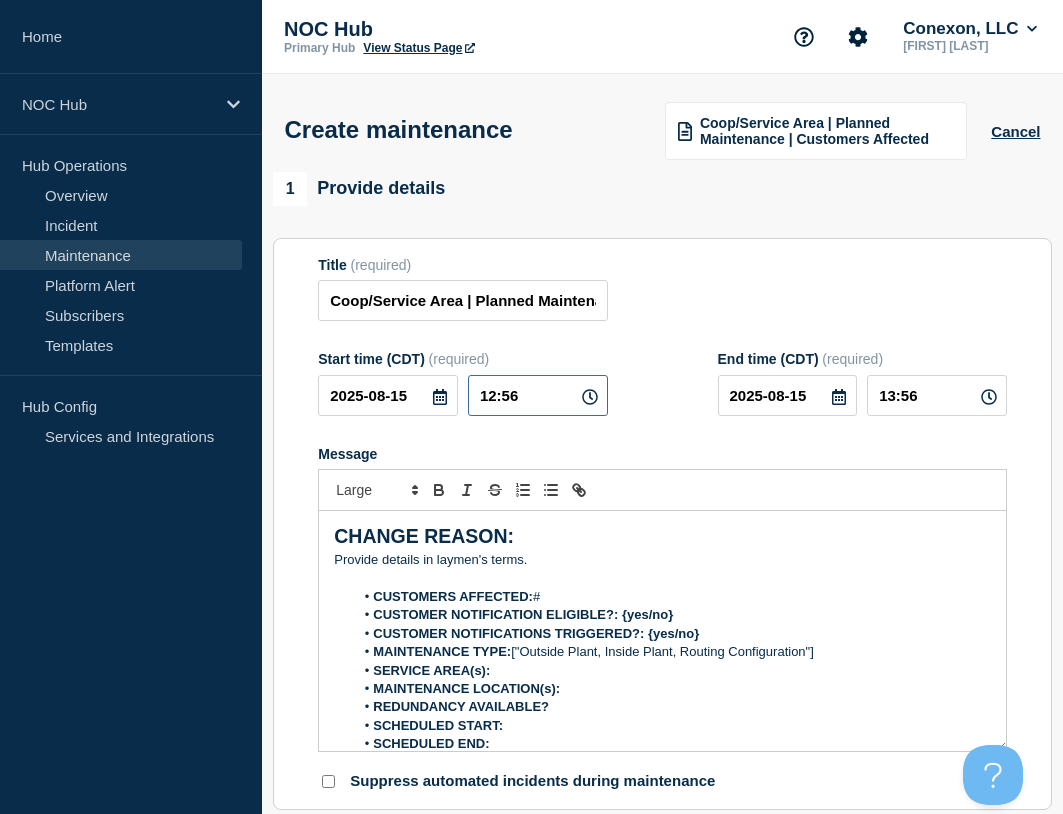 click on "12:56" at bounding box center [538, 395] 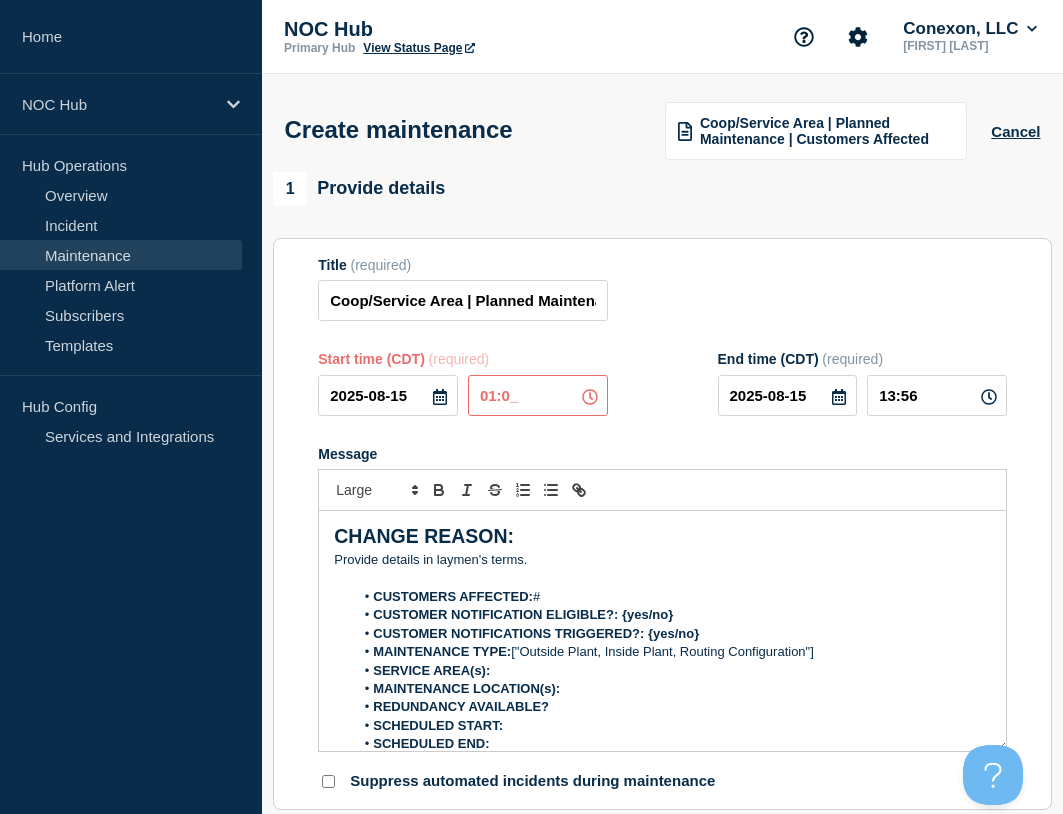 type on "01:00" 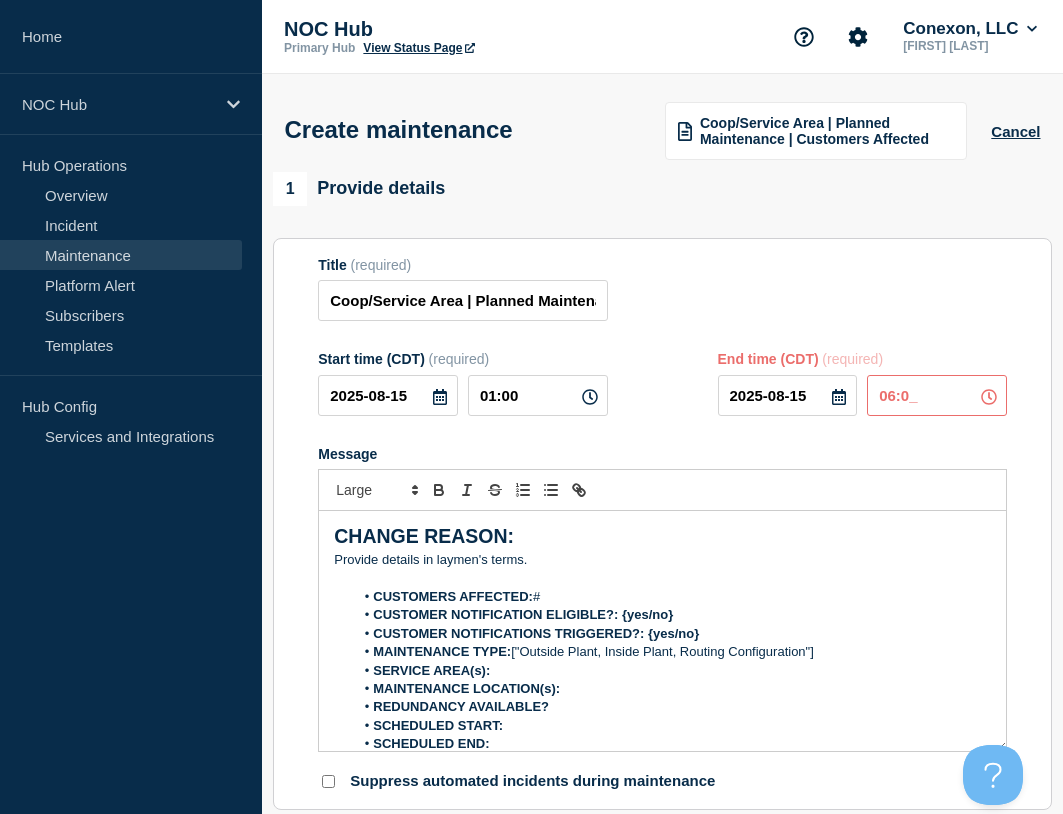 type on "06:00" 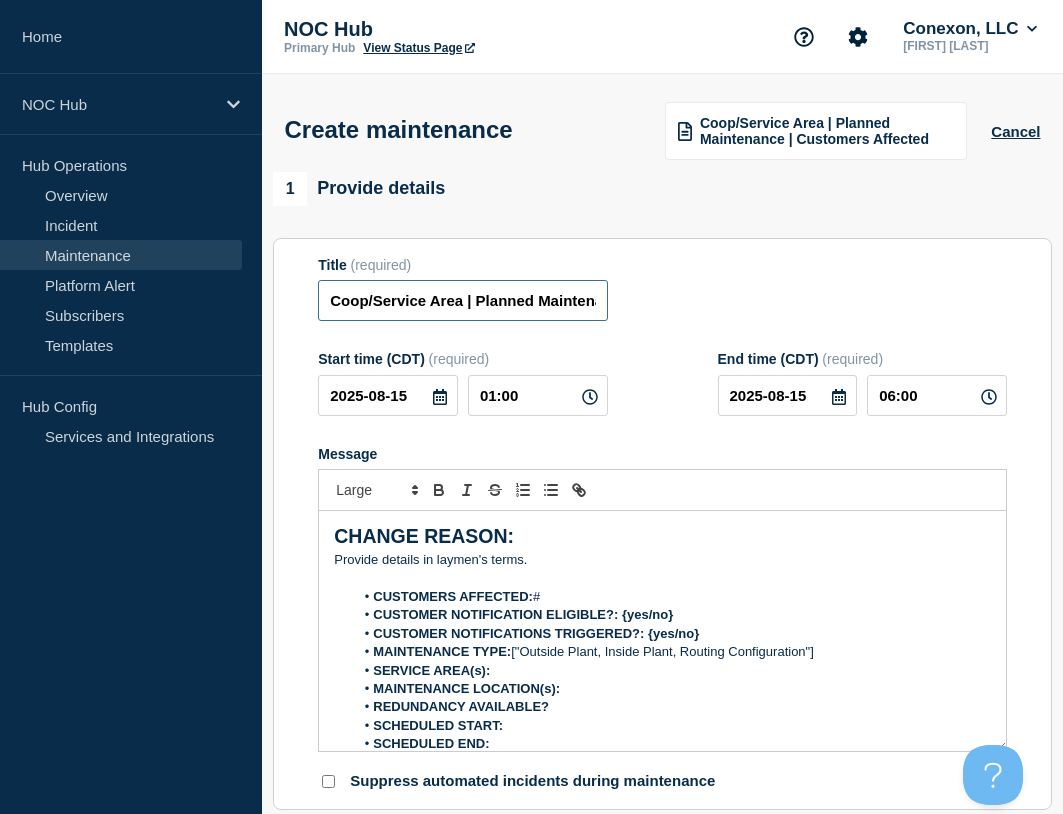 drag, startPoint x: 459, startPoint y: 307, endPoint x: 266, endPoint y: 287, distance: 194.03351 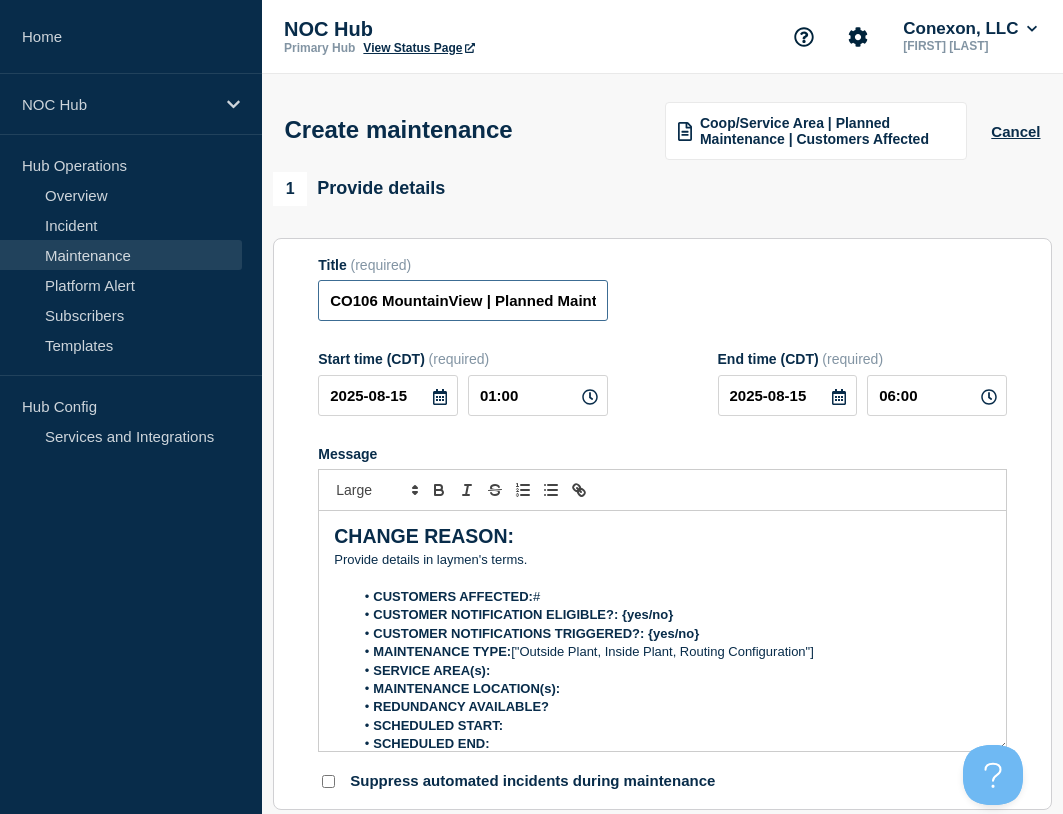 type on "CO106 MountainView | Planned Maintenance | Customers Affected" 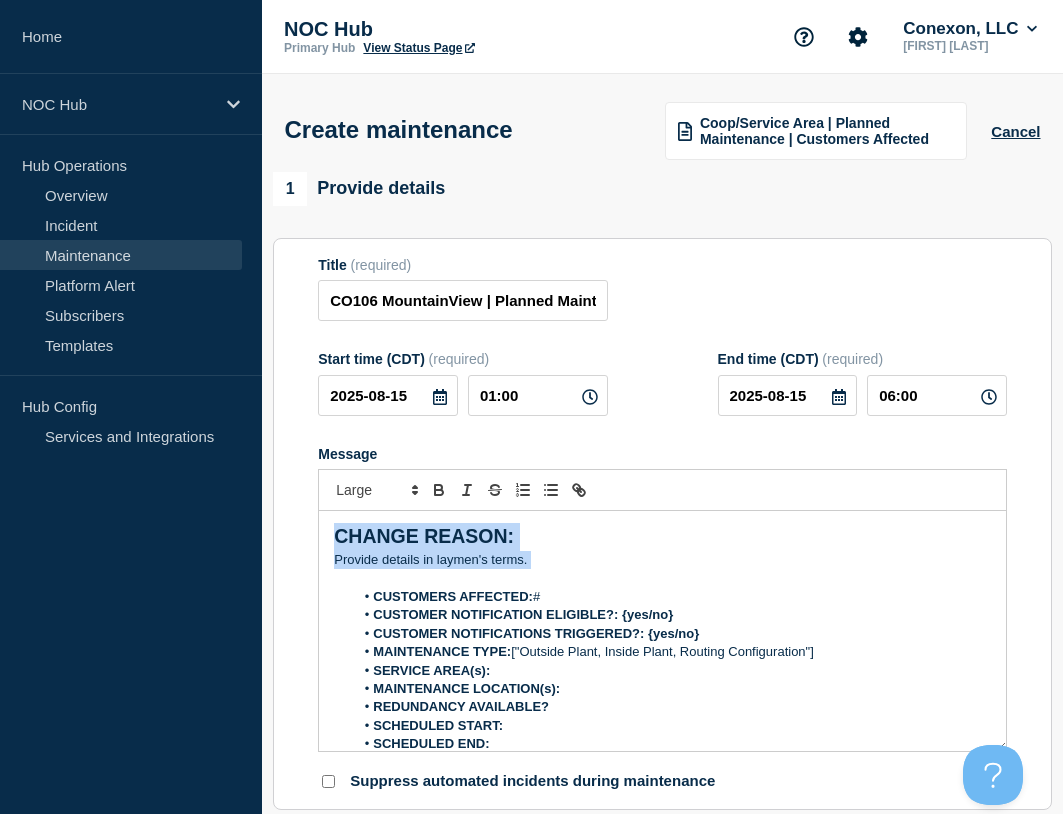 drag, startPoint x: 558, startPoint y: 567, endPoint x: 313, endPoint y: 485, distance: 258.35828 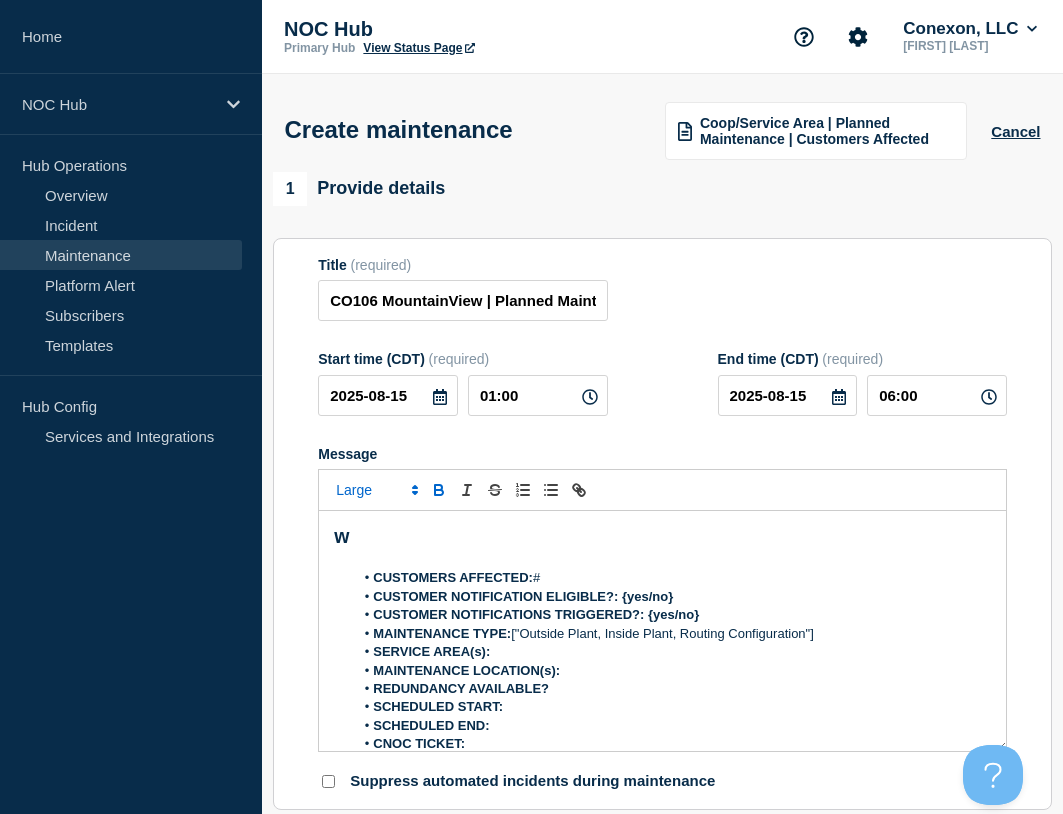 type 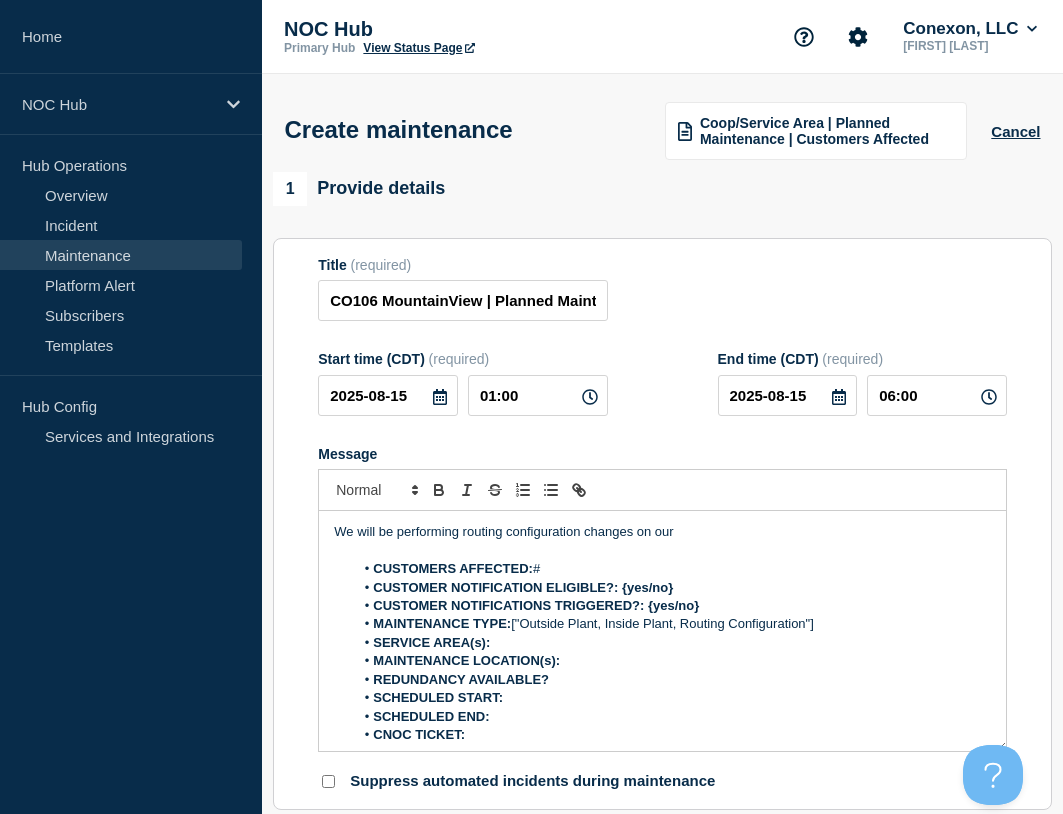 click on "We will be performing routing configuration changes on our" at bounding box center (662, 532) 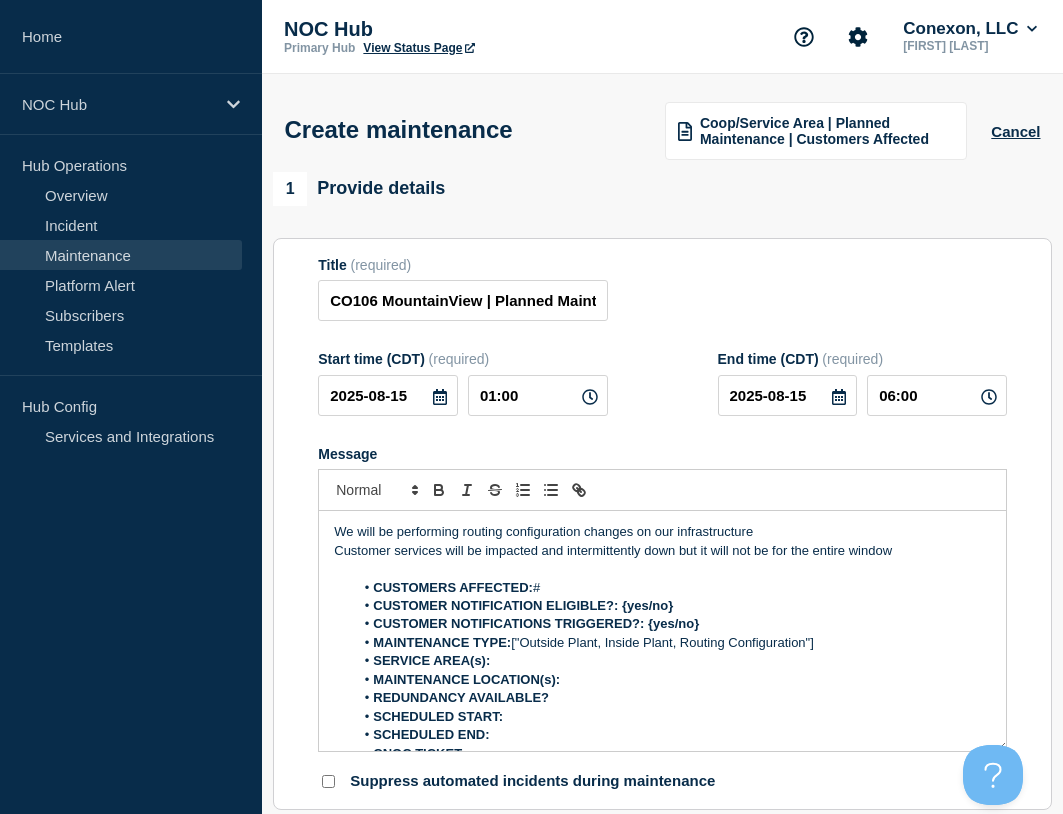 click on "CUSTOMERS AFFECTED:  #" at bounding box center (672, 588) 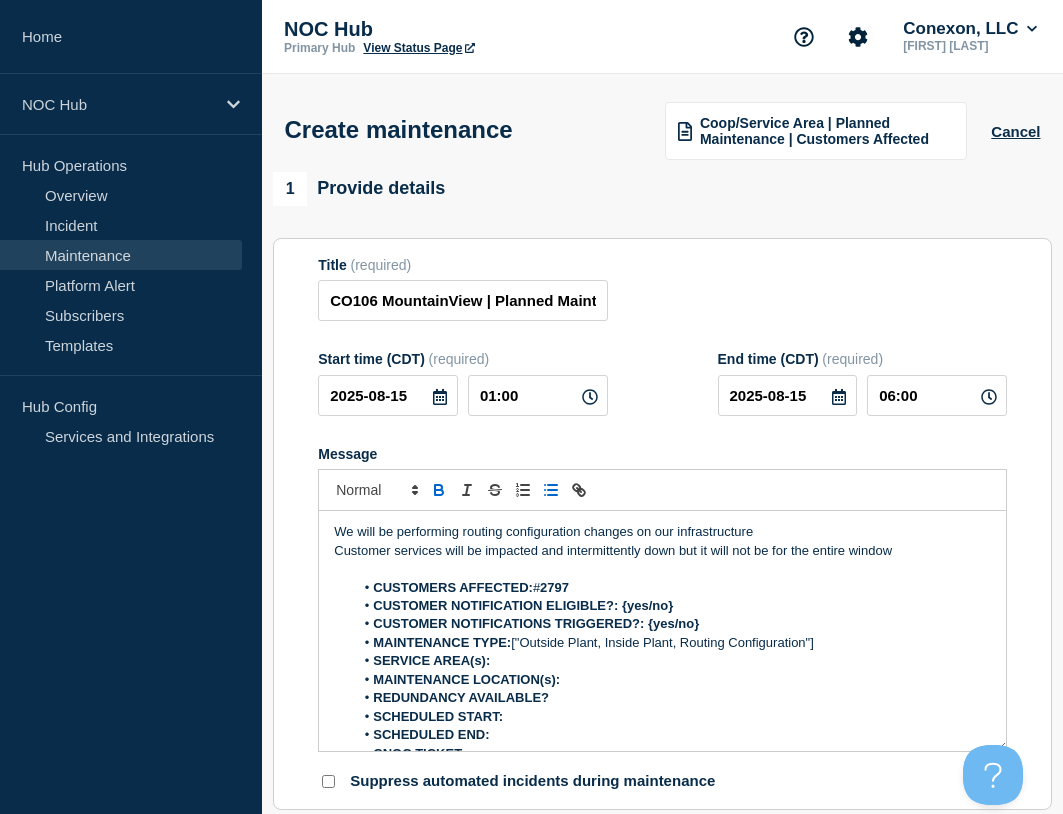 click on "2797" at bounding box center [554, 587] 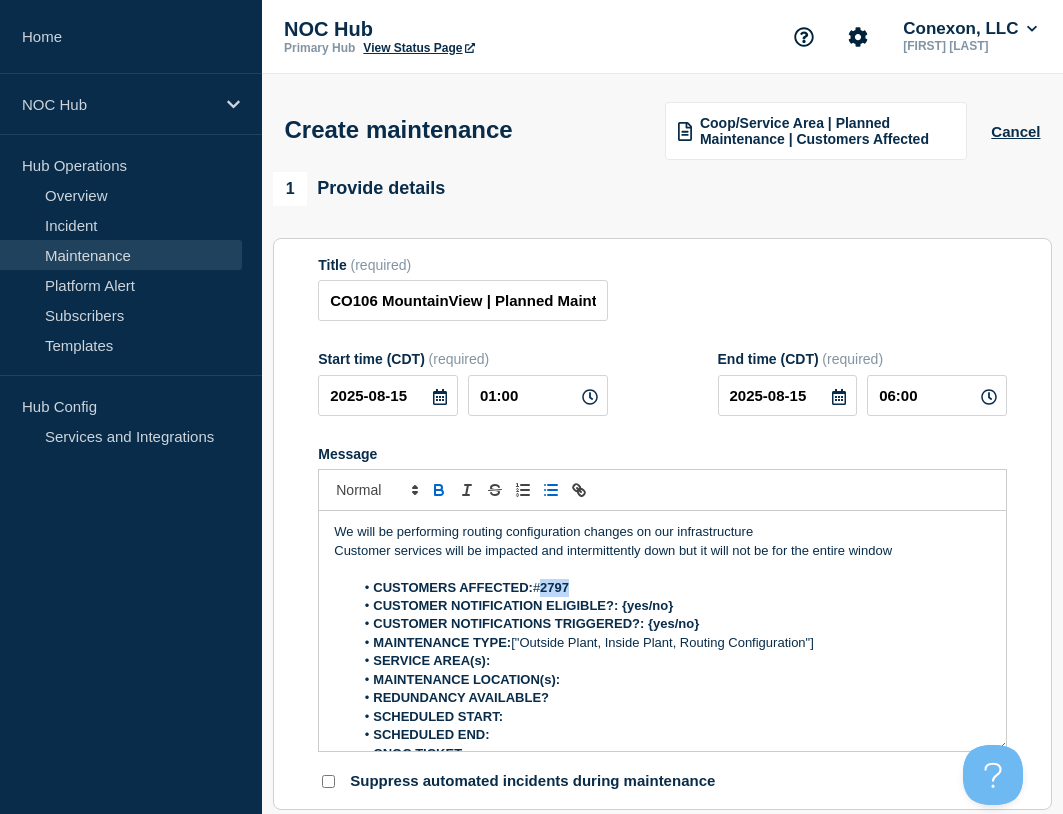 click on "2797" at bounding box center [554, 587] 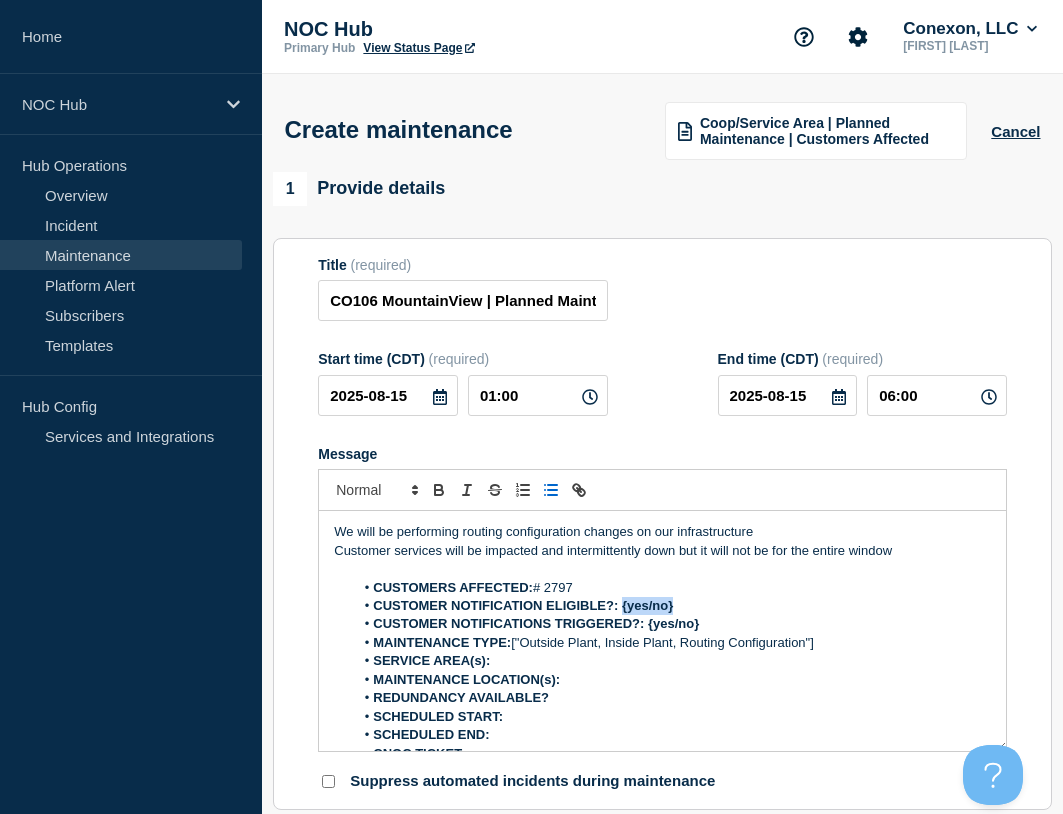 drag, startPoint x: 687, startPoint y: 609, endPoint x: 624, endPoint y: 608, distance: 63.007935 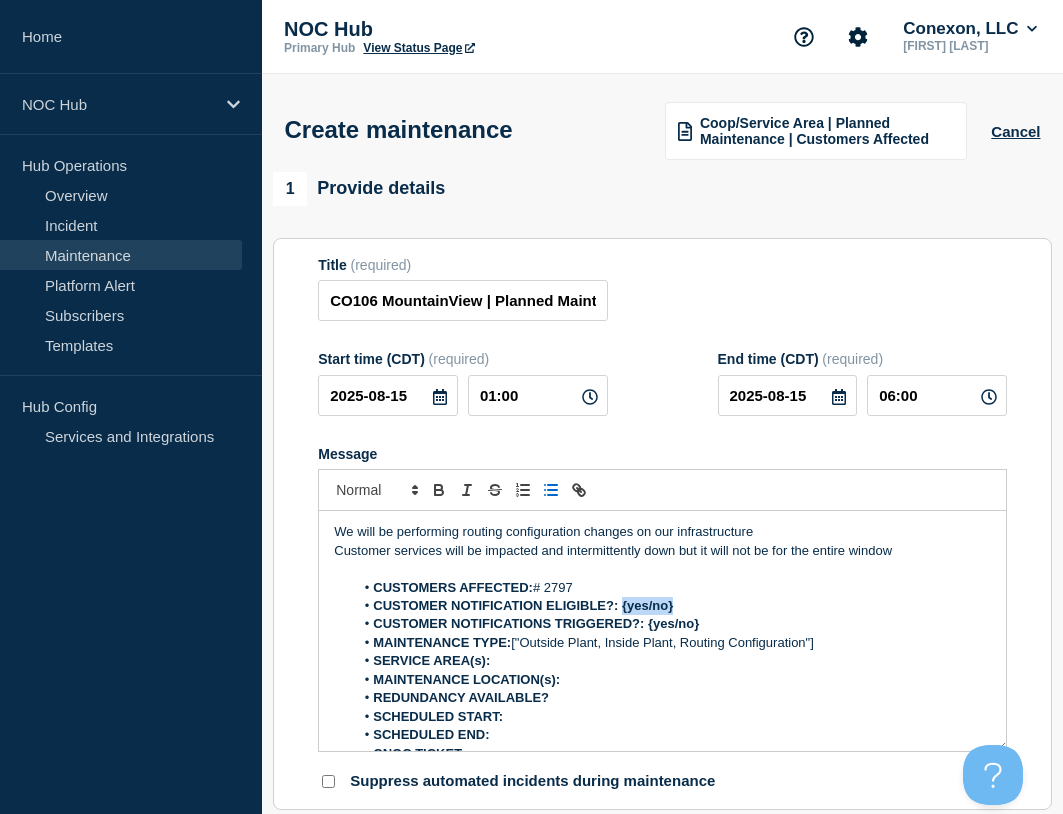 click on "CUSTOMER NOTIFICATION ELIGIBLE?: {yes/no}" at bounding box center [672, 606] 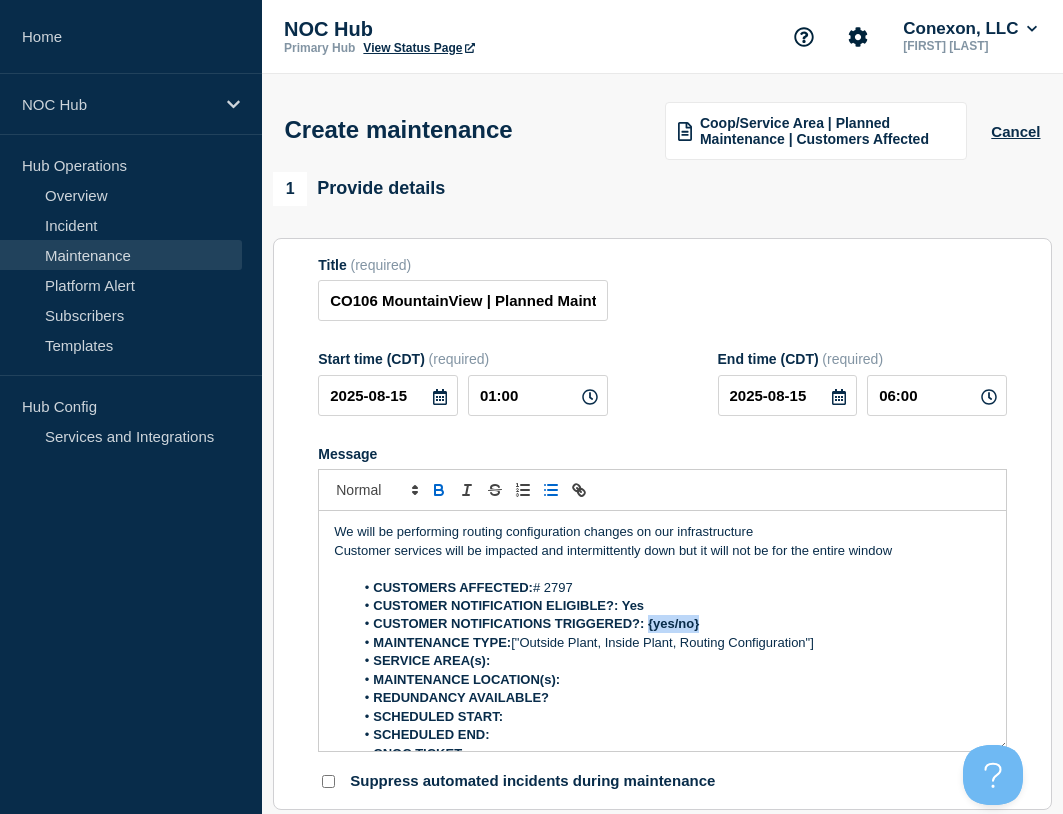 drag, startPoint x: 733, startPoint y: 629, endPoint x: 649, endPoint y: 631, distance: 84.0238 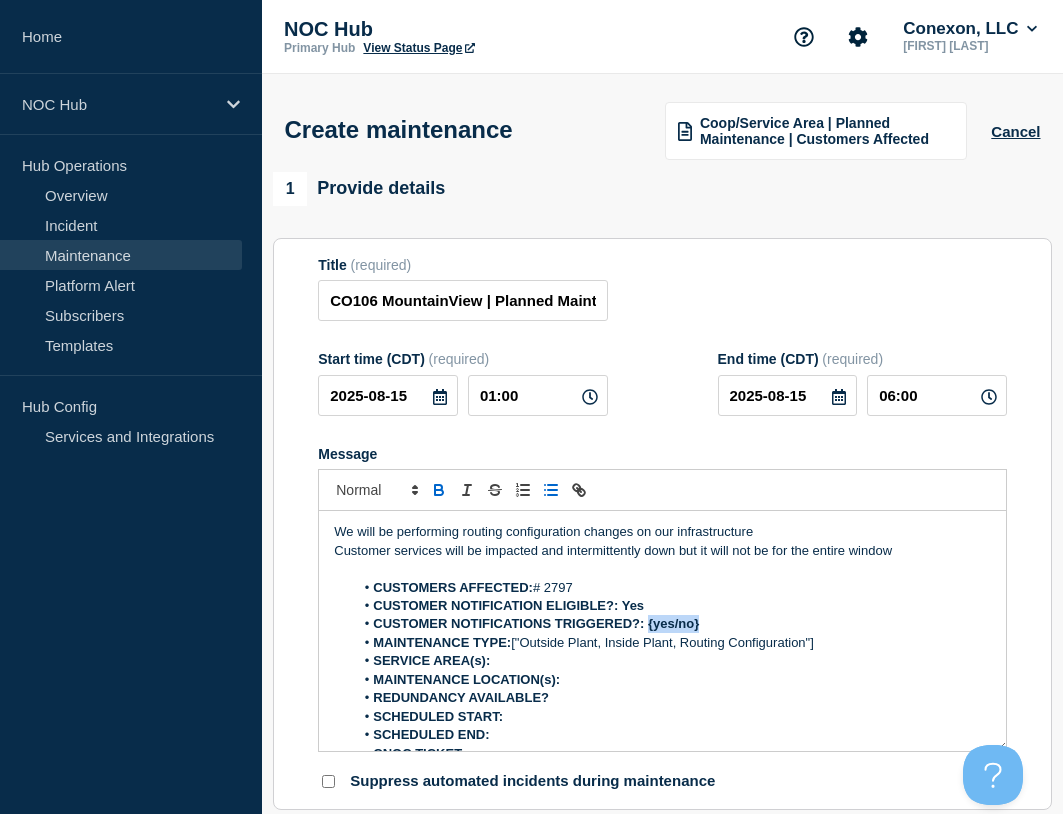click on "CUSTOMER NOTIFICATIONS TRIGGERED?: {yes/no}" at bounding box center [672, 624] 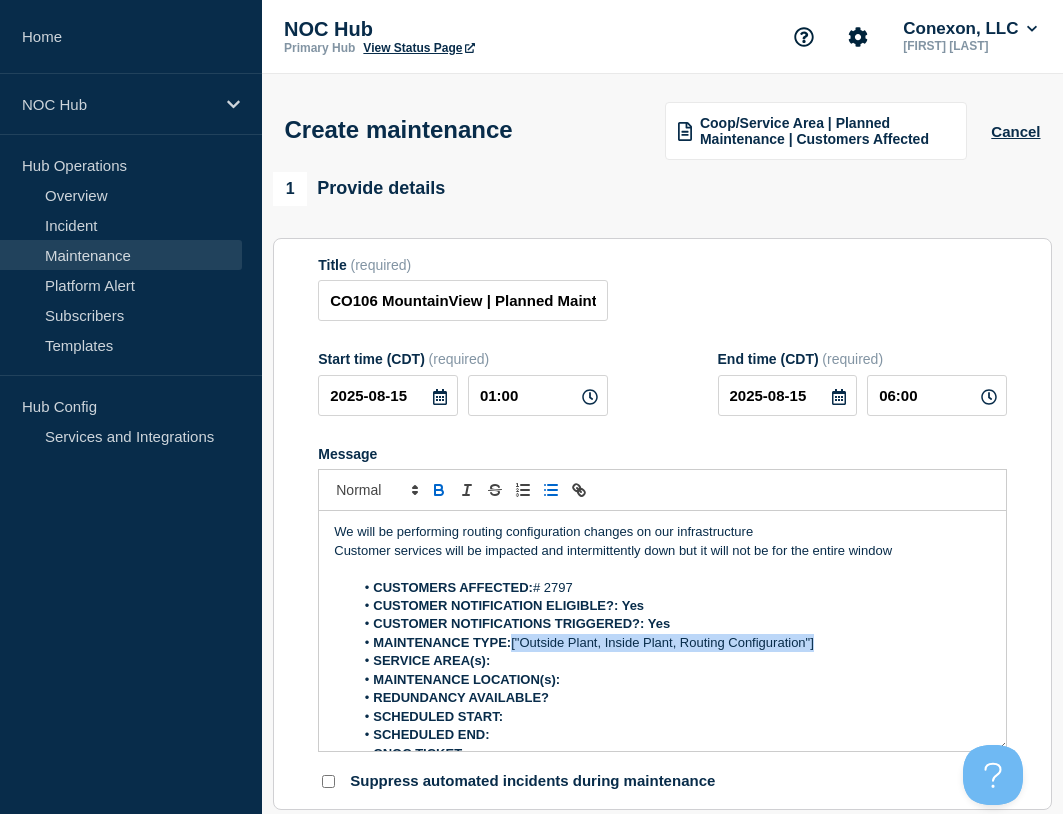 drag, startPoint x: 839, startPoint y: 656, endPoint x: 513, endPoint y: 654, distance: 326.00613 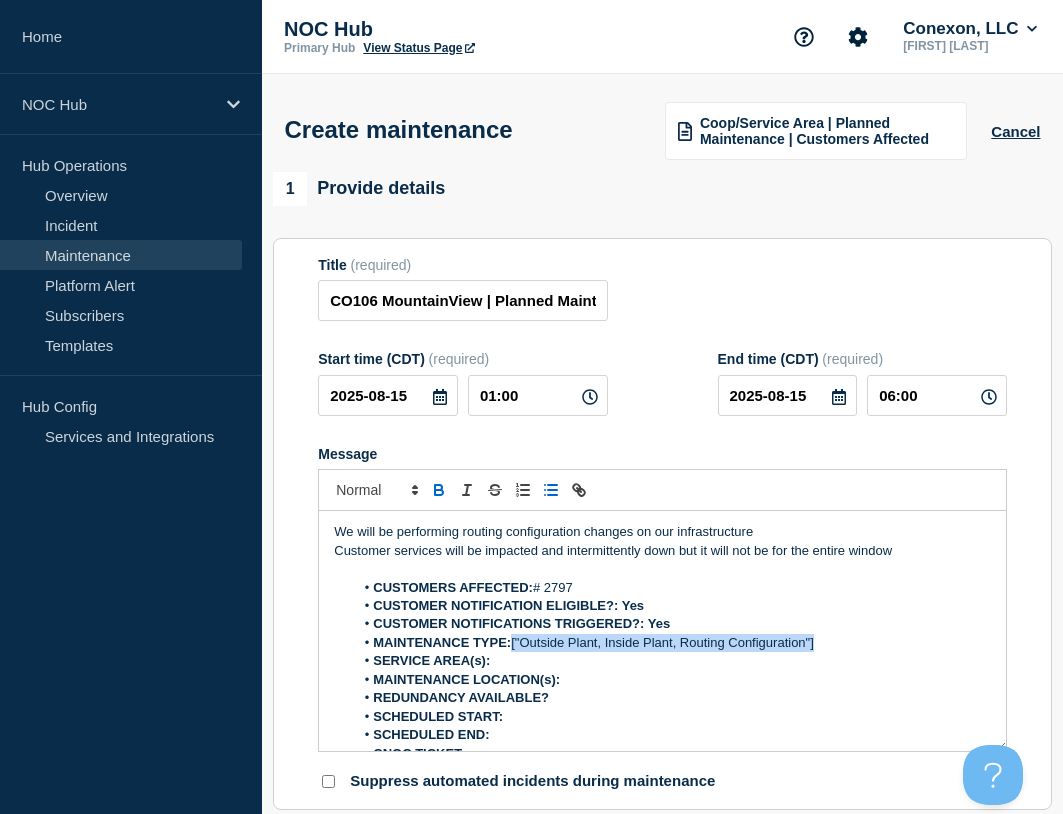 click on "MAINTENANCE TYPE:  ["Outside Plant, Inside Plant, Routing Configuration"]" at bounding box center (672, 643) 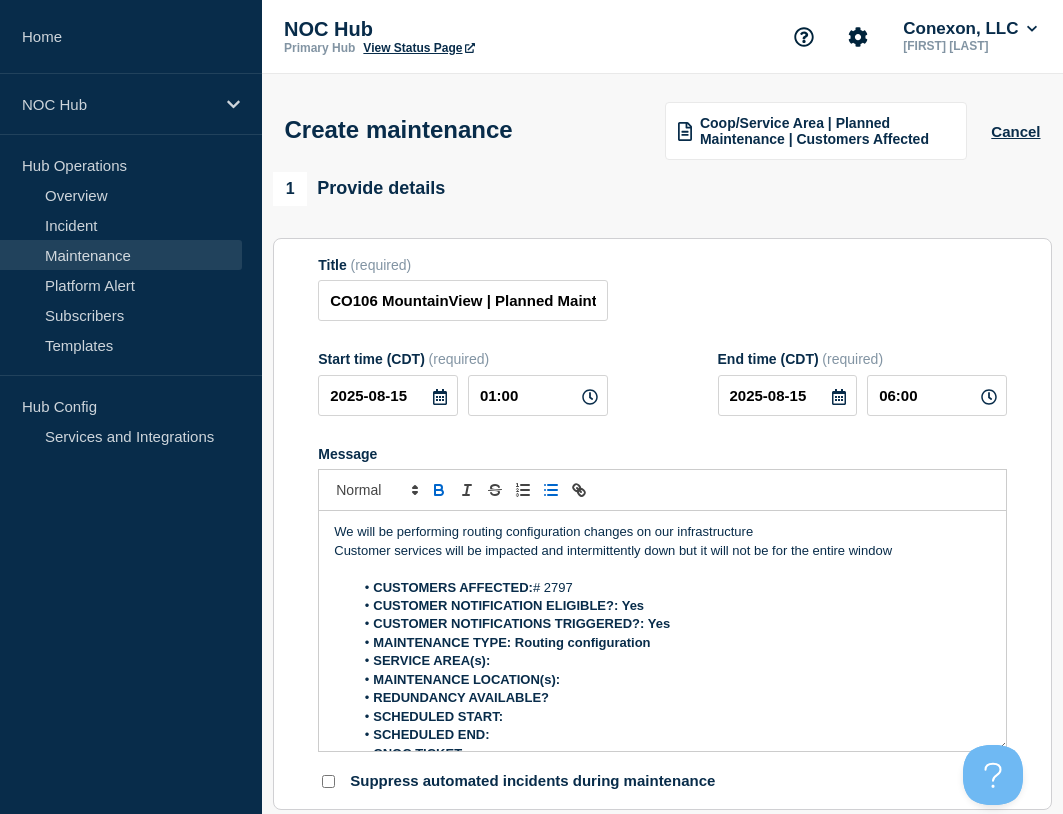 drag, startPoint x: 514, startPoint y: 648, endPoint x: 696, endPoint y: 649, distance: 182.00275 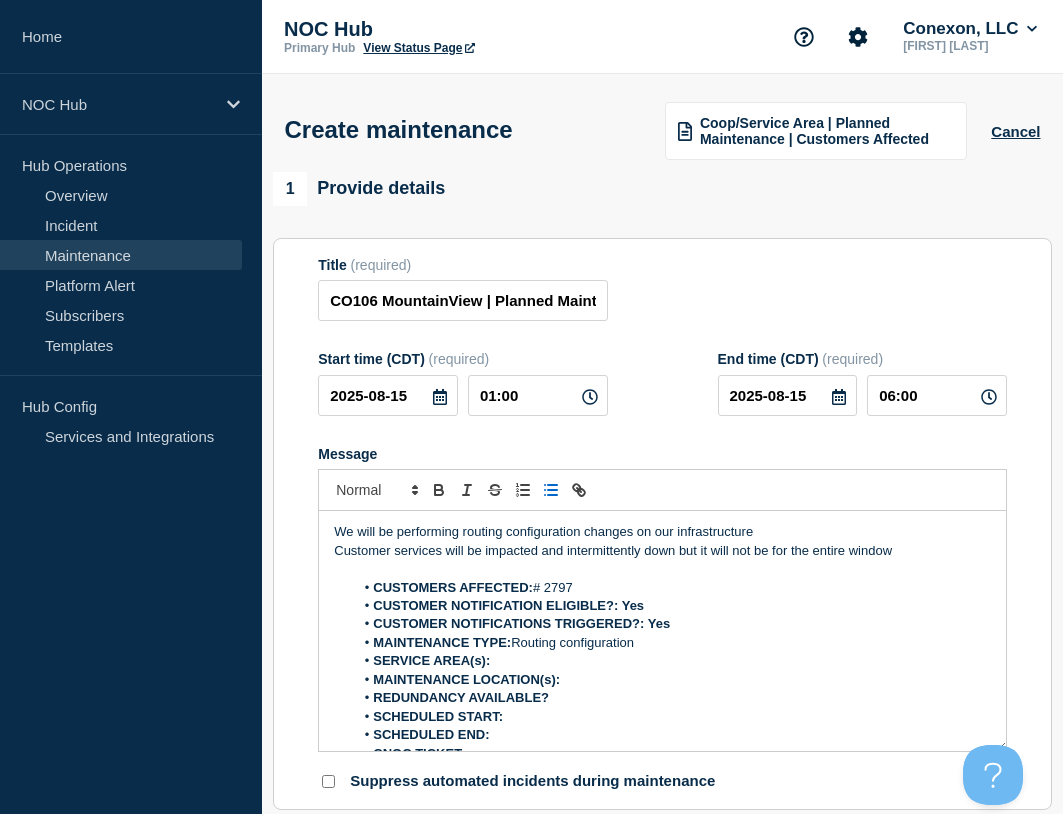 click on "SERVICE AREA(s):" at bounding box center [672, 661] 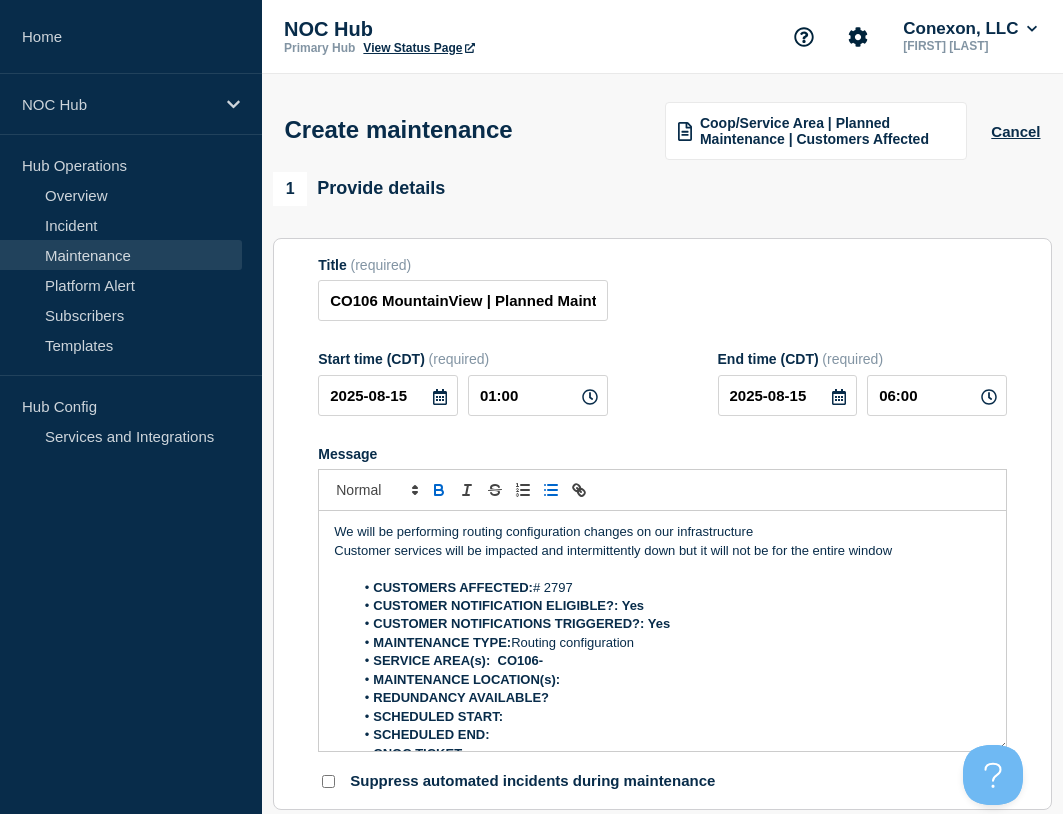 drag, startPoint x: 497, startPoint y: 659, endPoint x: 567, endPoint y: 661, distance: 70.028564 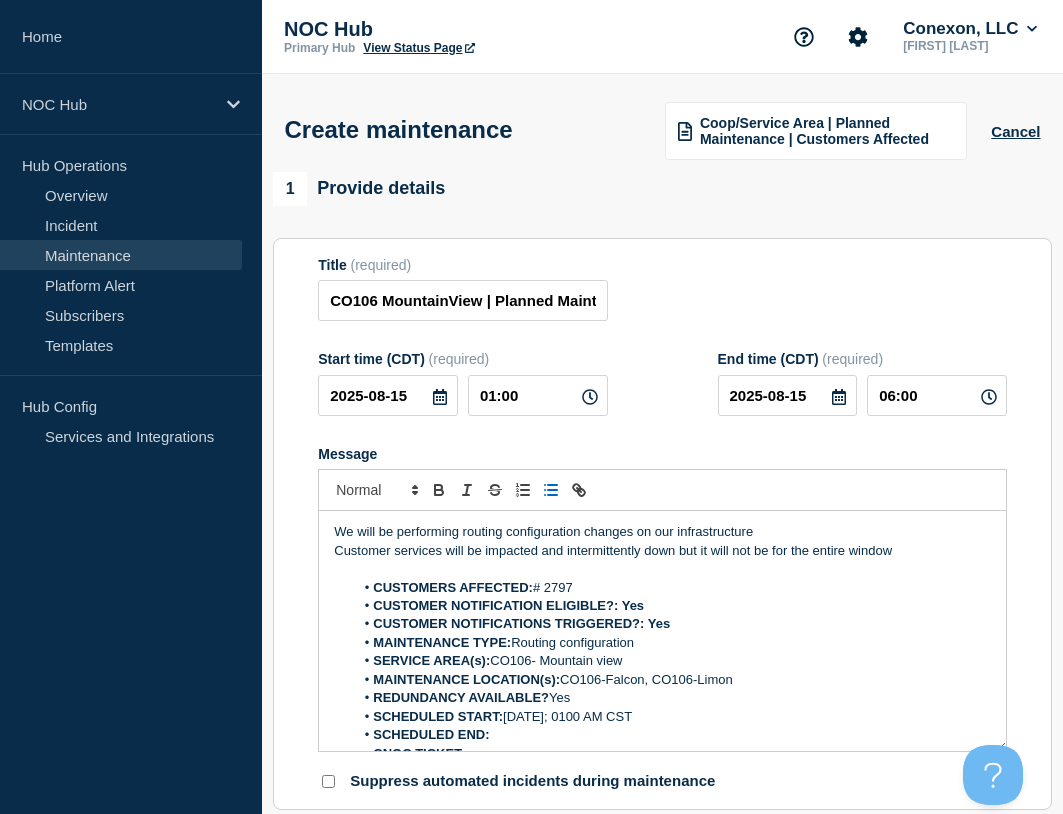 drag, startPoint x: 505, startPoint y: 713, endPoint x: 745, endPoint y: 723, distance: 240.20824 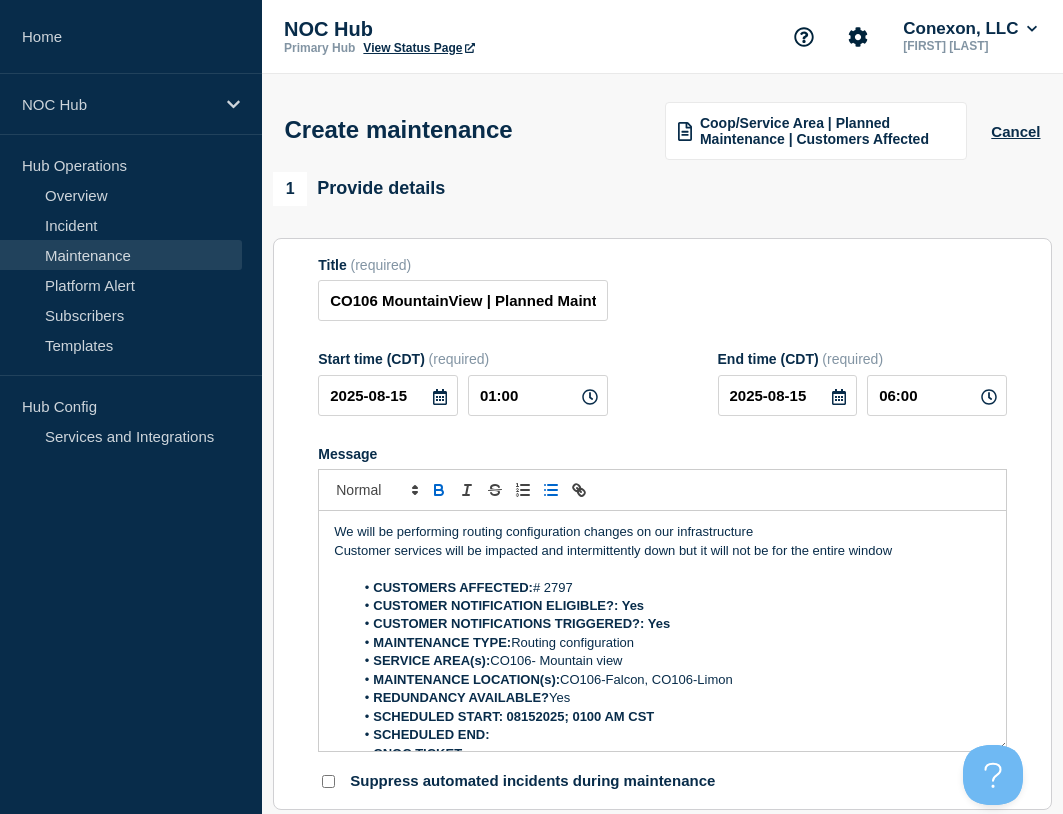 click on "SCHEDULED END:" at bounding box center (672, 735) 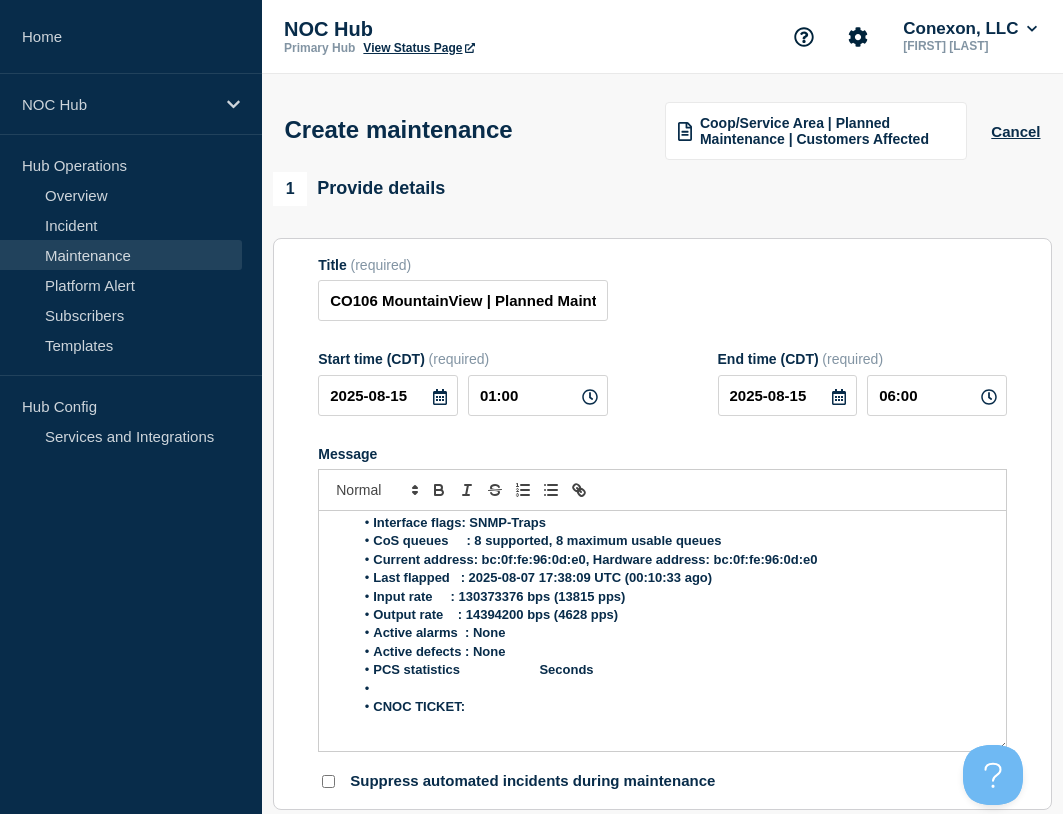 scroll, scrollTop: 46, scrollLeft: 0, axis: vertical 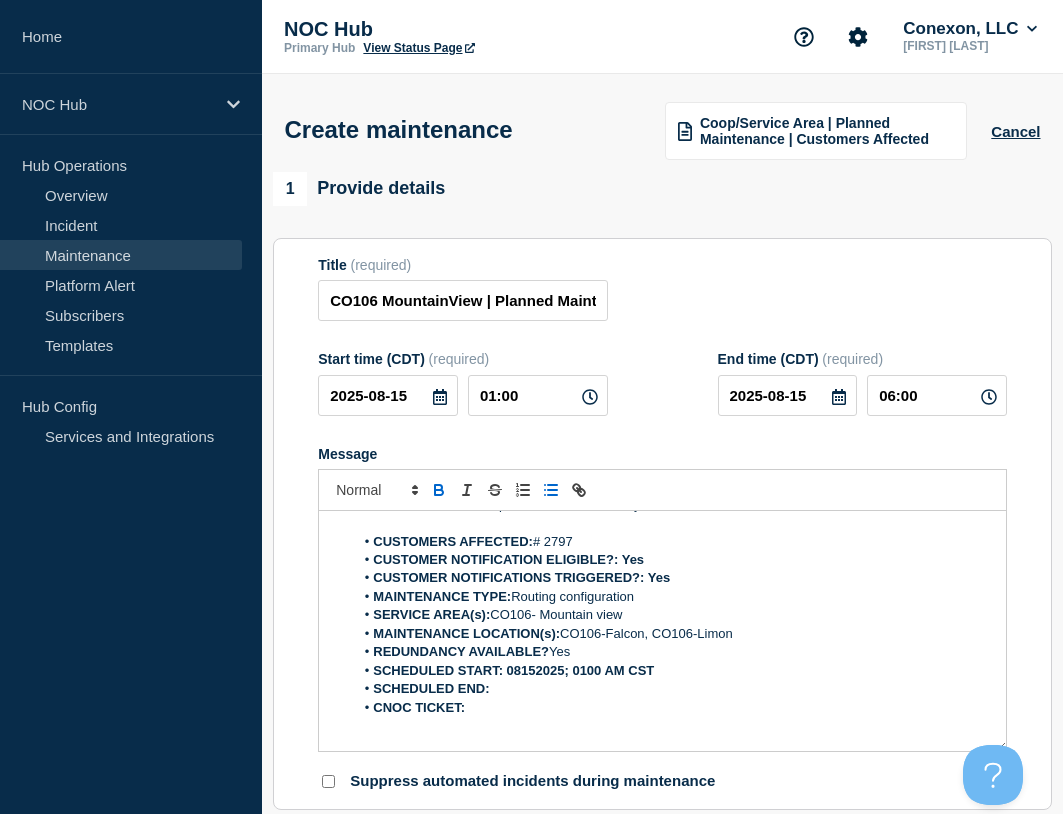 drag, startPoint x: 656, startPoint y: 667, endPoint x: 510, endPoint y: 672, distance: 146.08559 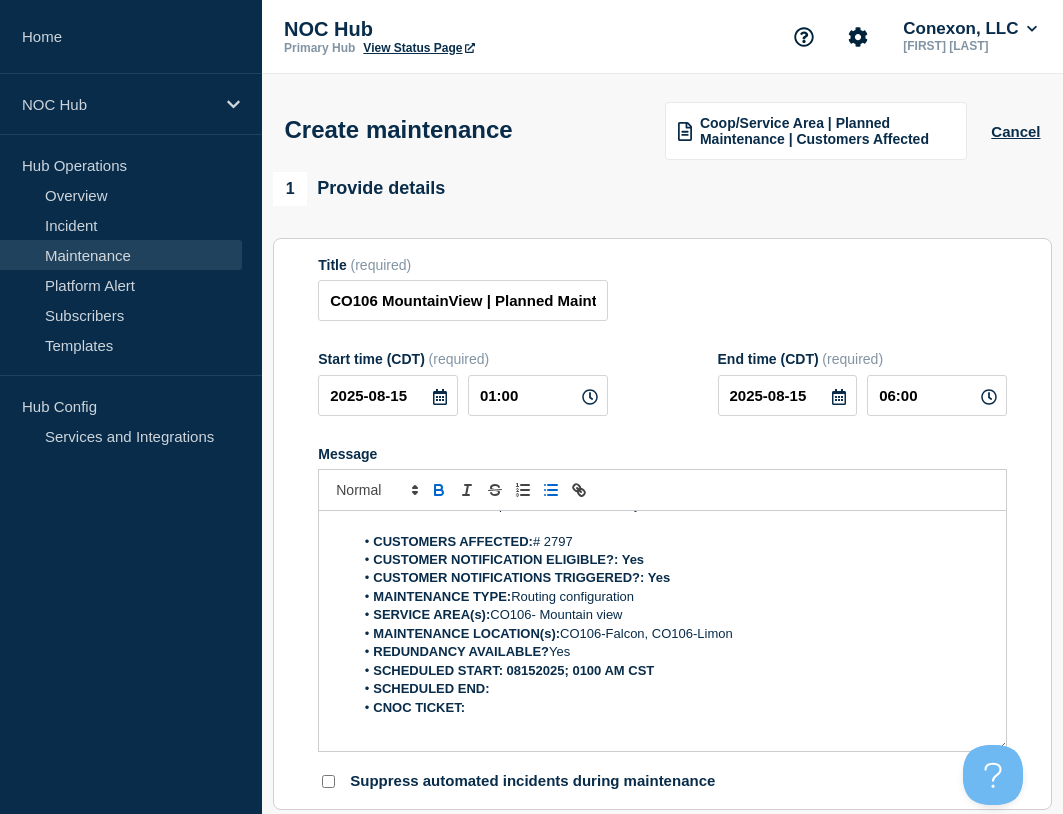 click on "SCHEDULED START: 08152025; 0100 AM CST" at bounding box center (672, 671) 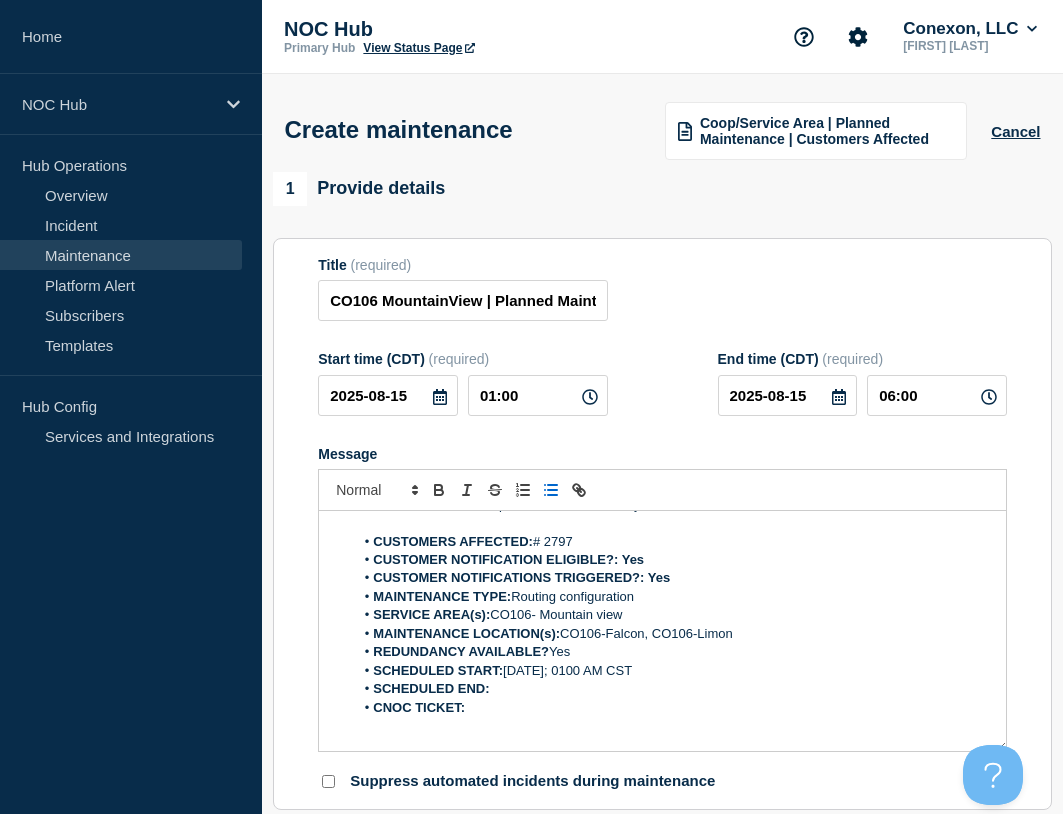 copy on "[DATE]; 0100 AM CST" 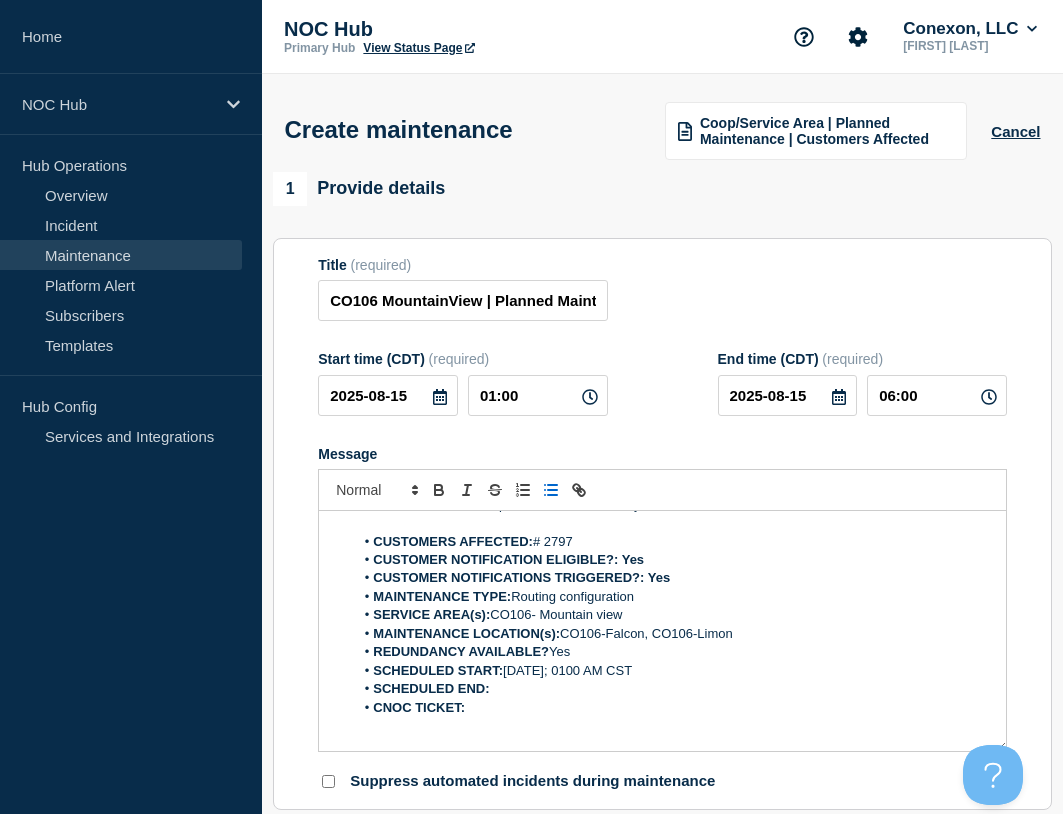 click on "SCHEDULED END:" at bounding box center [672, 689] 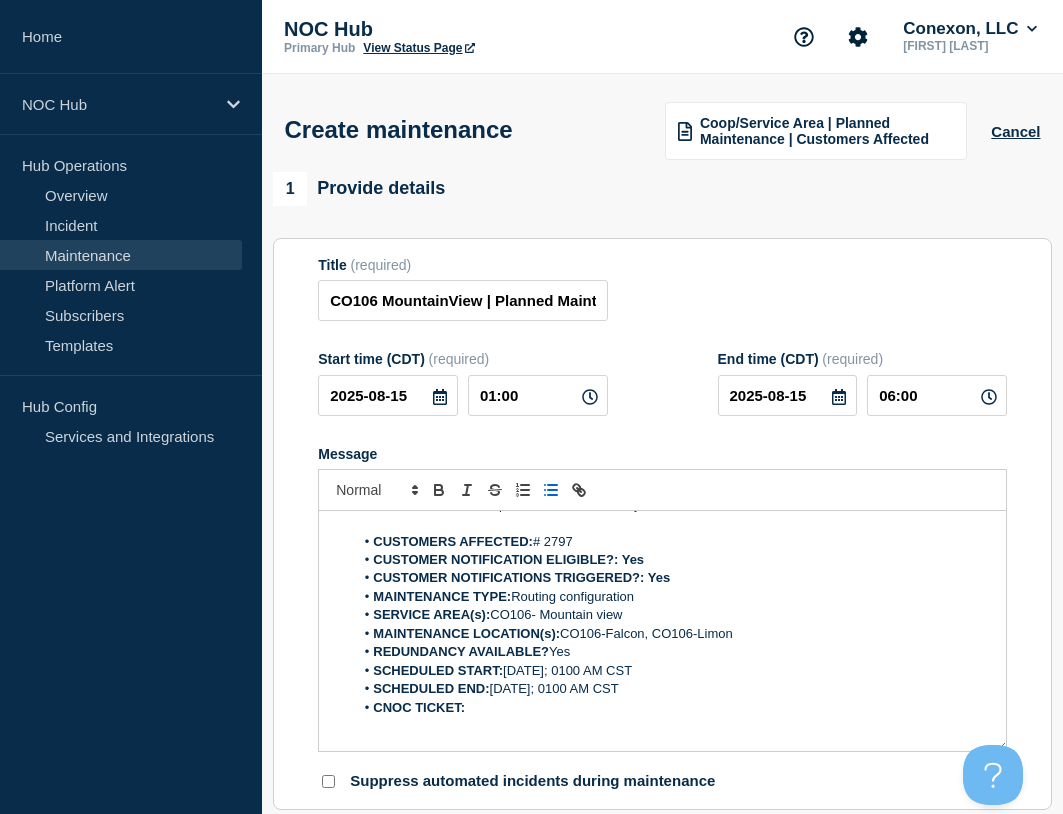 click on "SCHEDULED END:  08152025; 0100 AM CST" at bounding box center [672, 689] 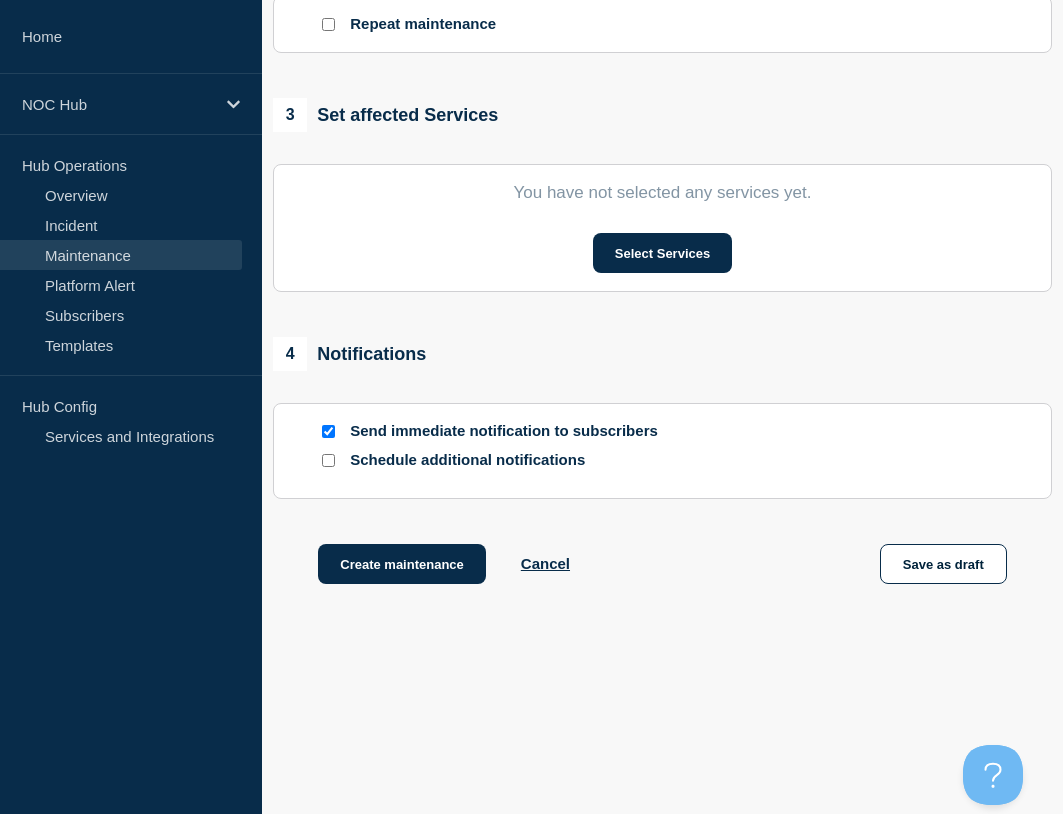 scroll, scrollTop: 930, scrollLeft: 0, axis: vertical 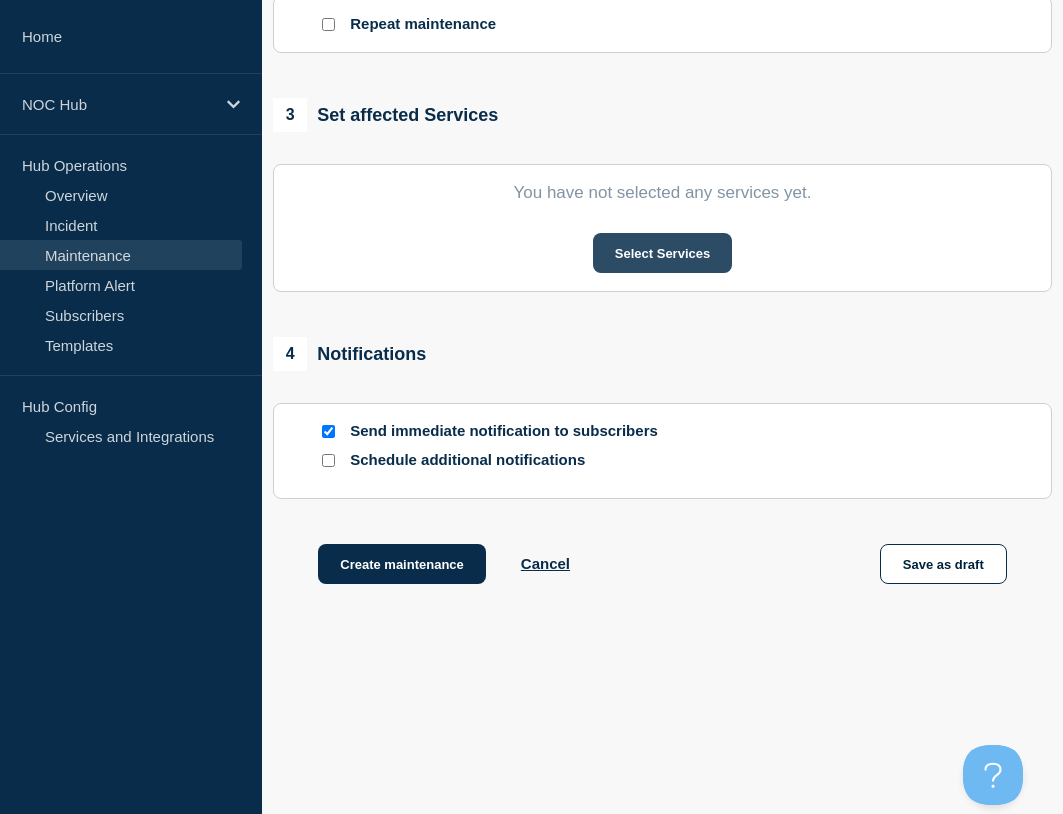 click on "Select Services" at bounding box center (662, 253) 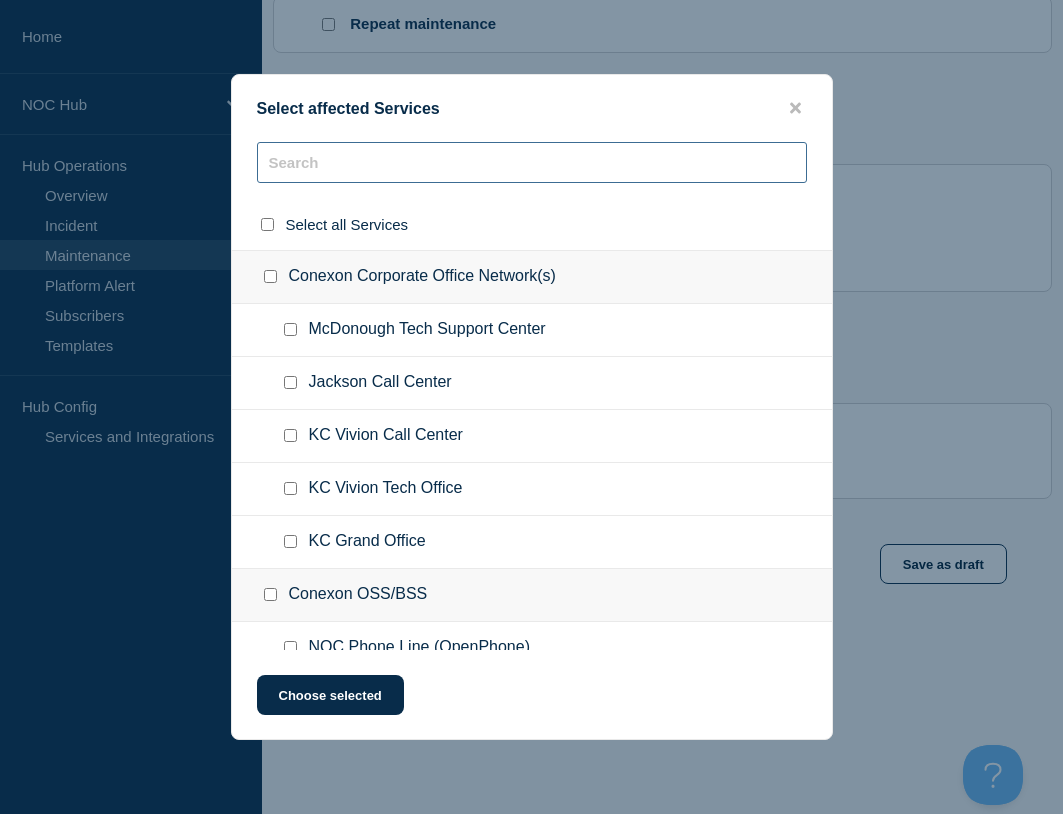 click at bounding box center [532, 162] 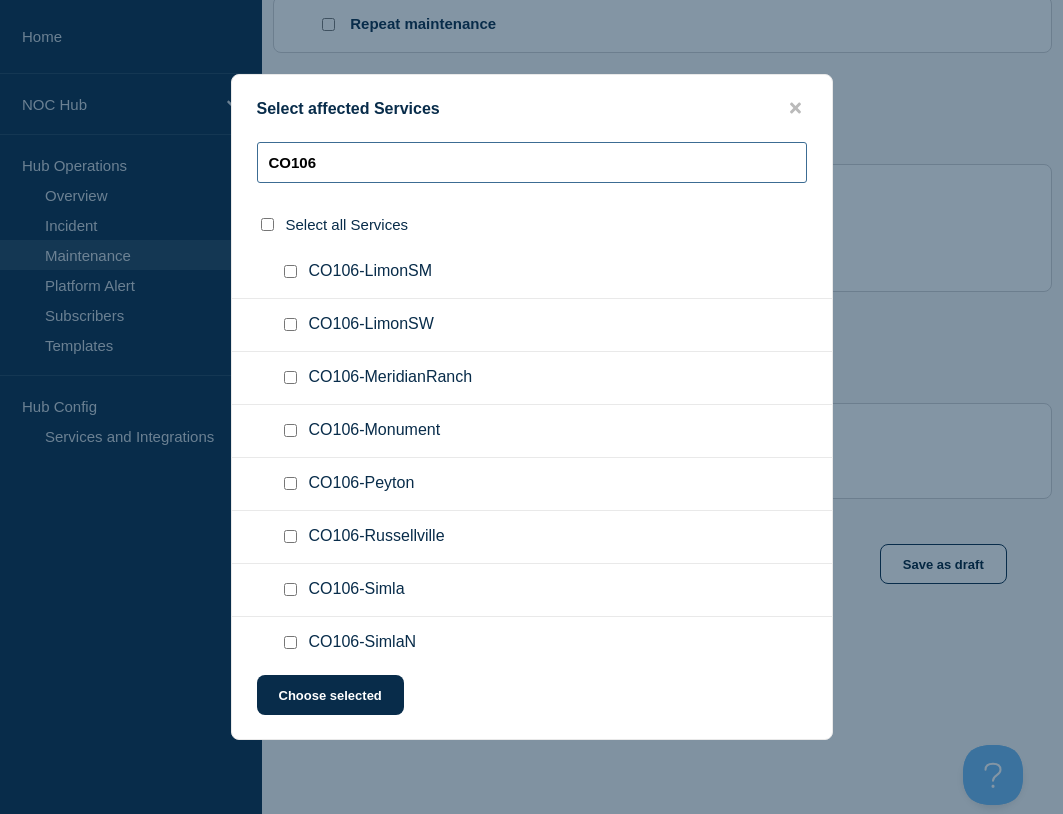 scroll, scrollTop: 661, scrollLeft: 0, axis: vertical 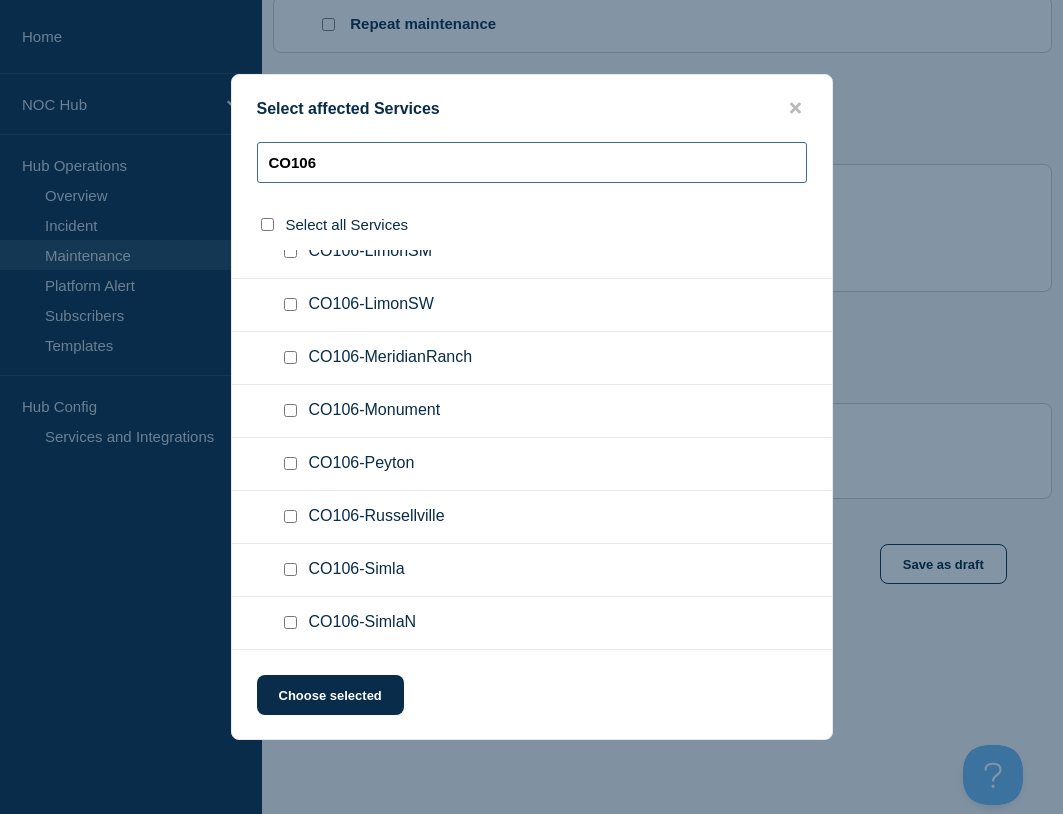 type on "CO106" 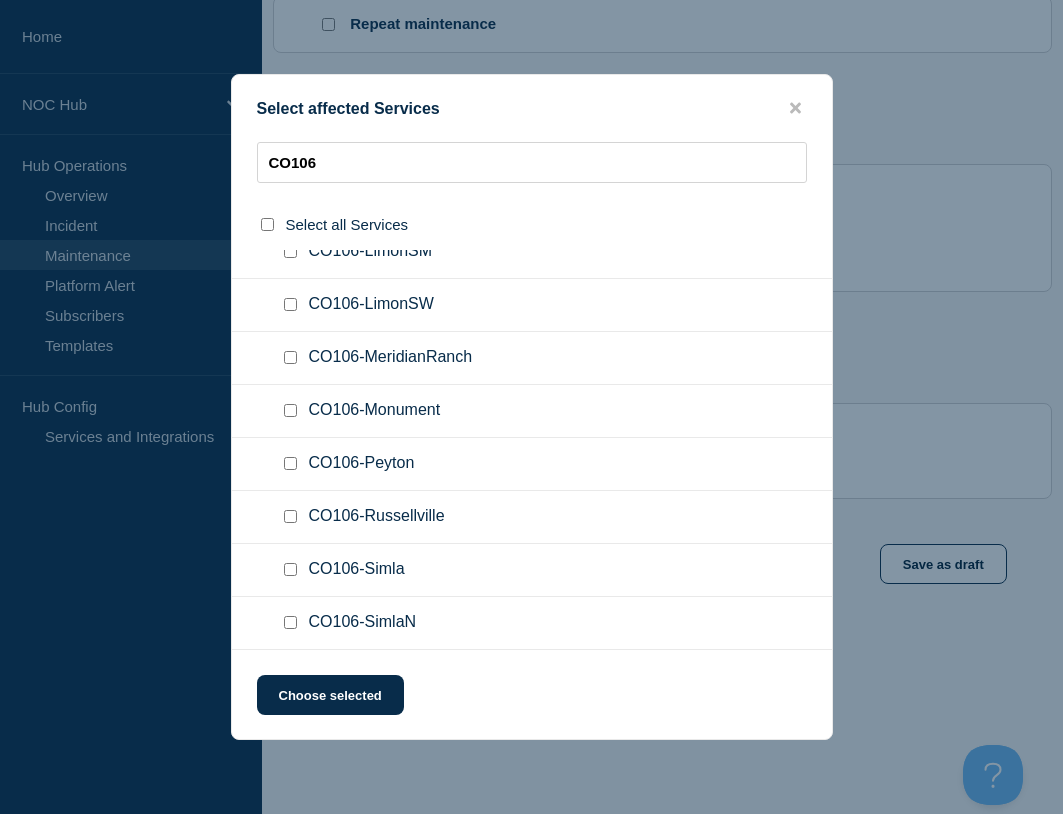 click at bounding box center [267, 224] 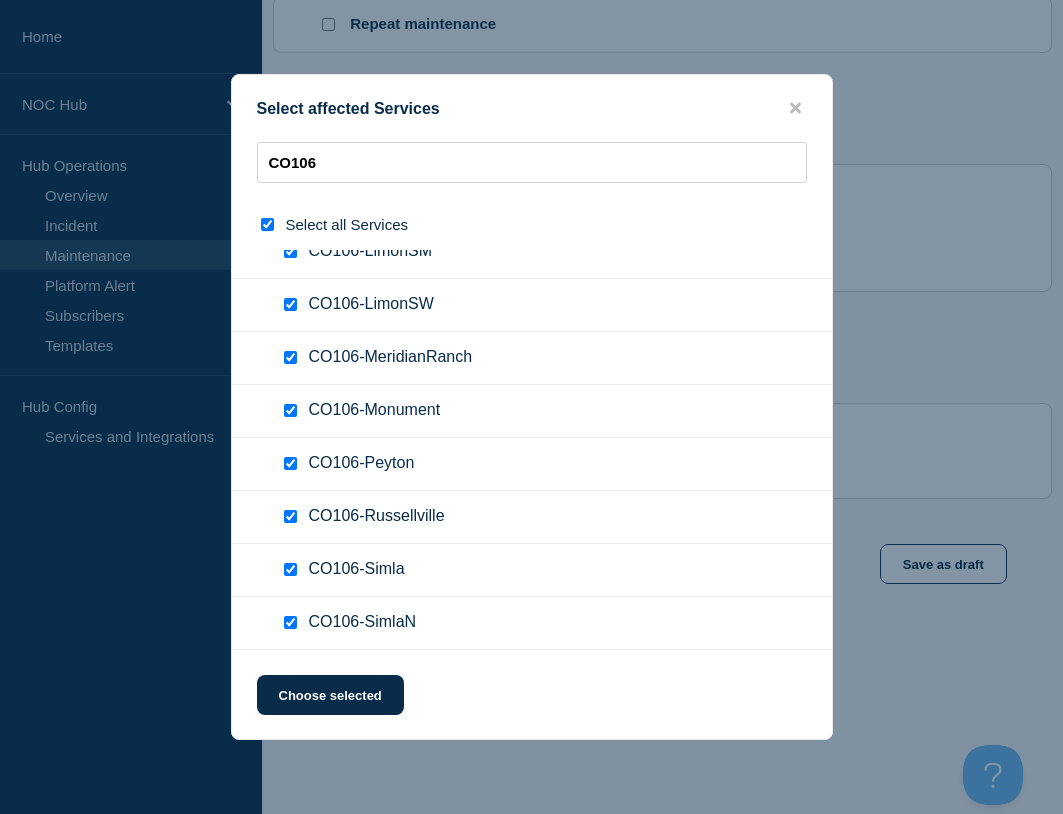 checkbox on "true" 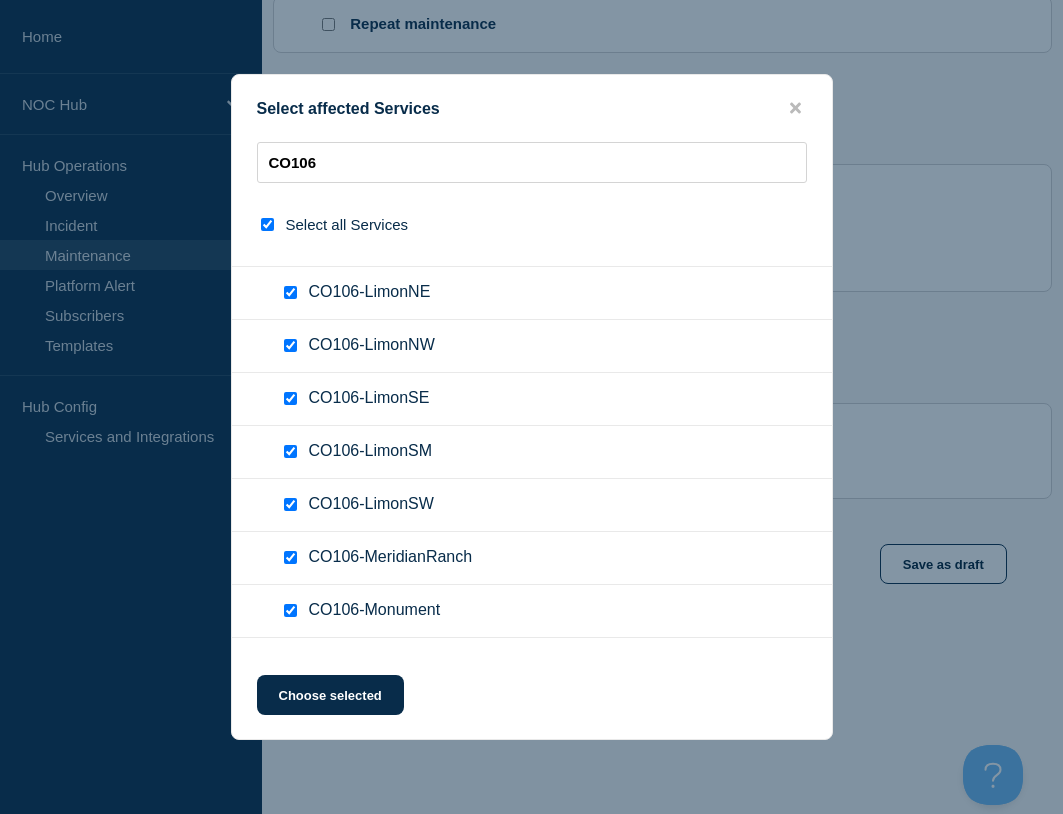 scroll, scrollTop: 161, scrollLeft: 0, axis: vertical 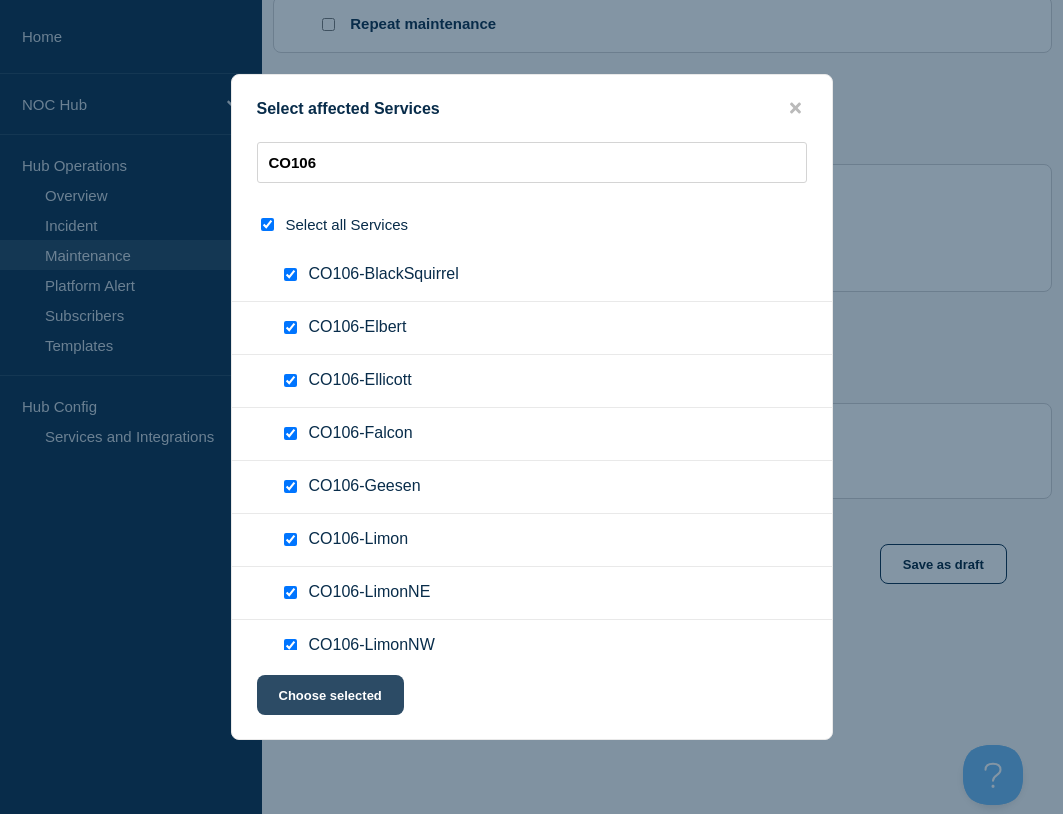click on "Choose selected" 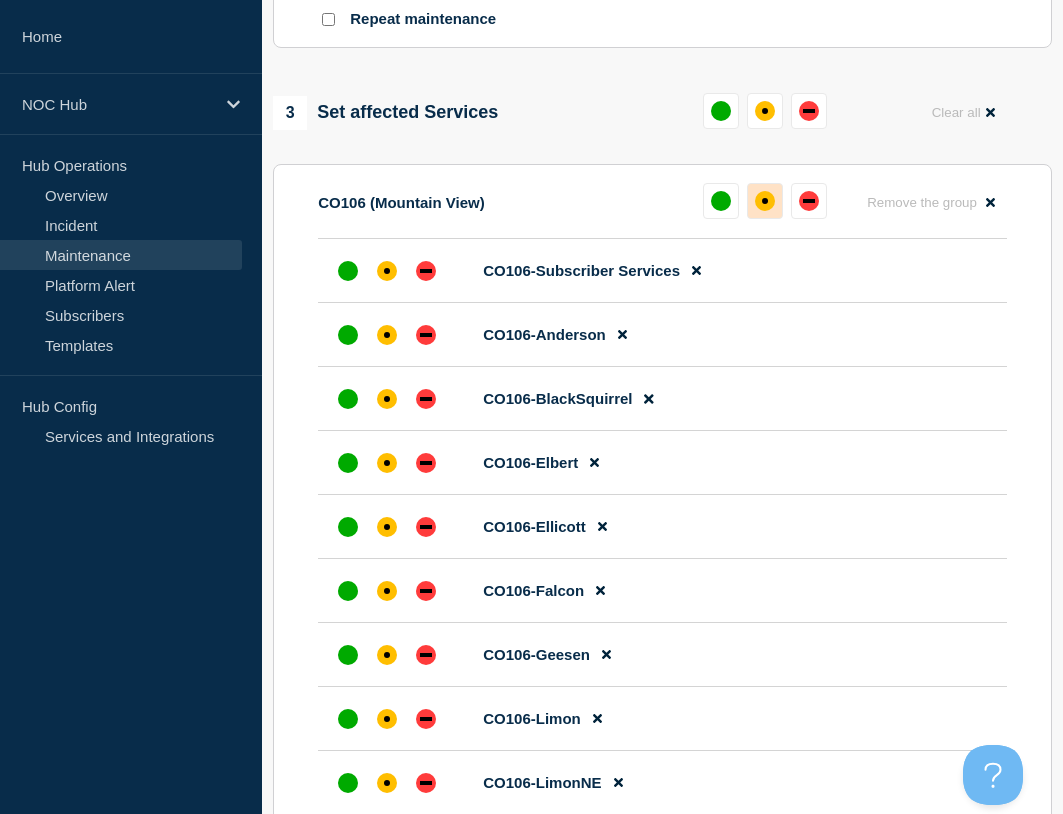 click at bounding box center [765, 201] 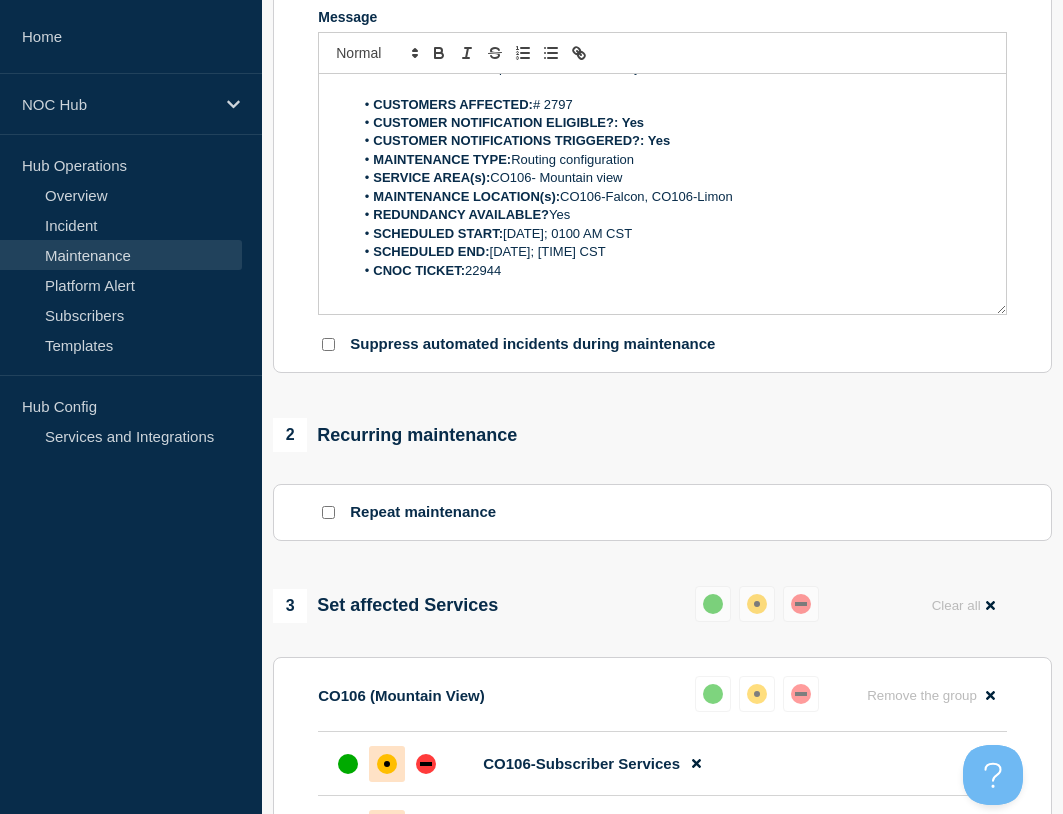 scroll, scrollTop: 230, scrollLeft: 0, axis: vertical 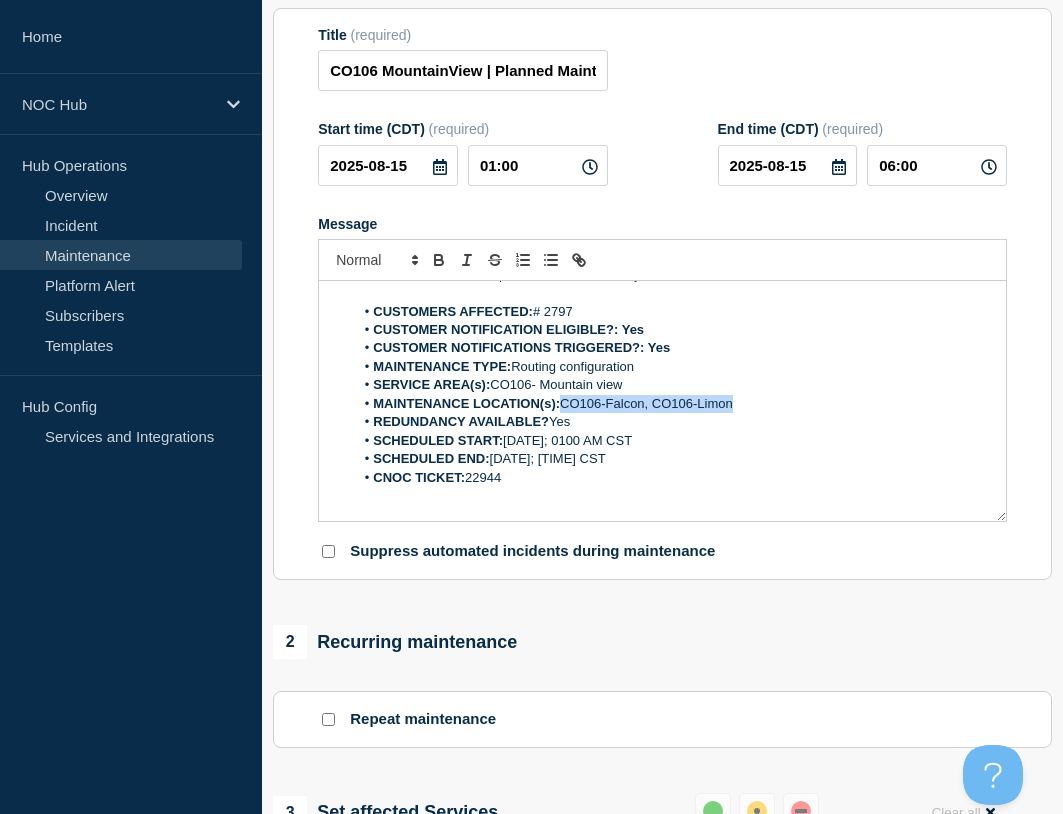 drag, startPoint x: 752, startPoint y: 414, endPoint x: 565, endPoint y: 413, distance: 187.00267 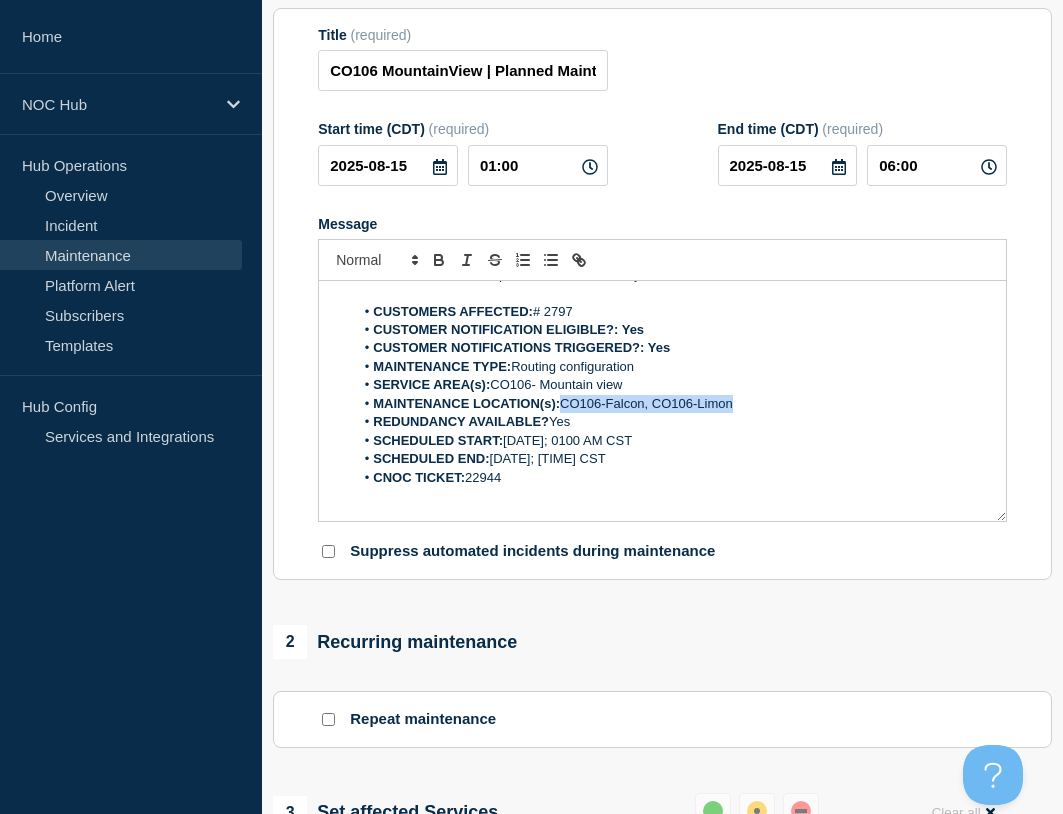 click on "MAINTENANCE LOCATION(s):  CO106-Falcon, CO106-Limon" at bounding box center [672, 404] 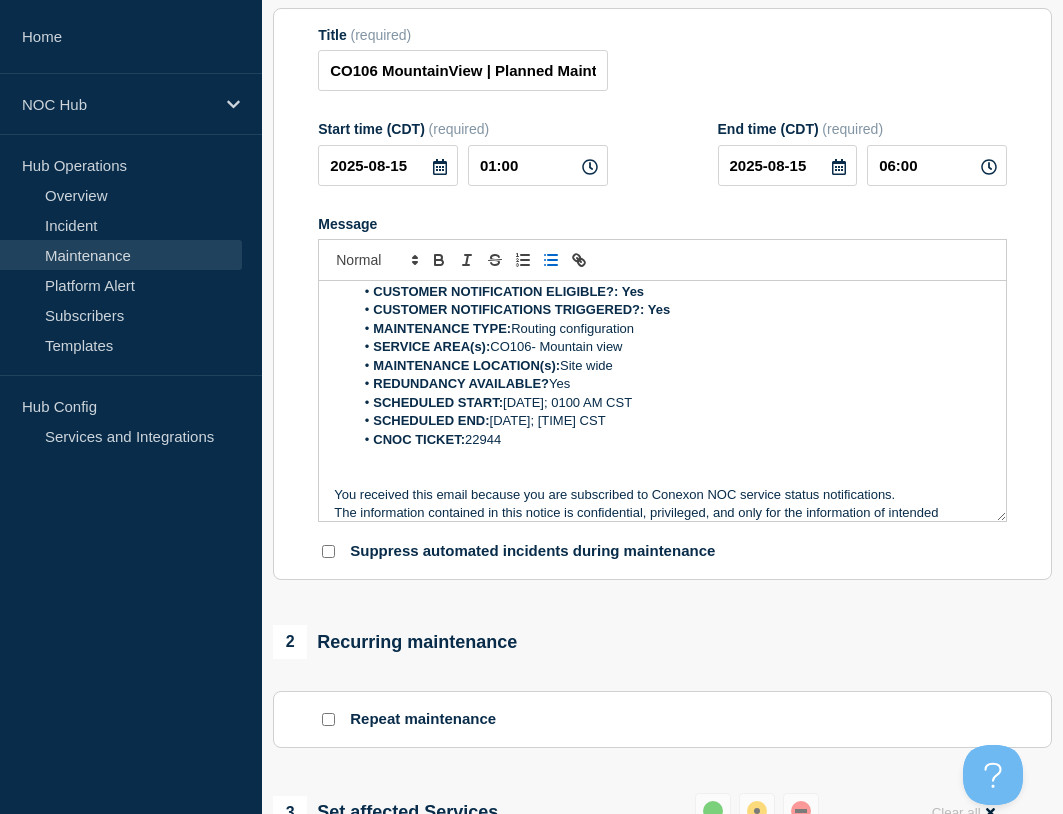 scroll, scrollTop: 0, scrollLeft: 0, axis: both 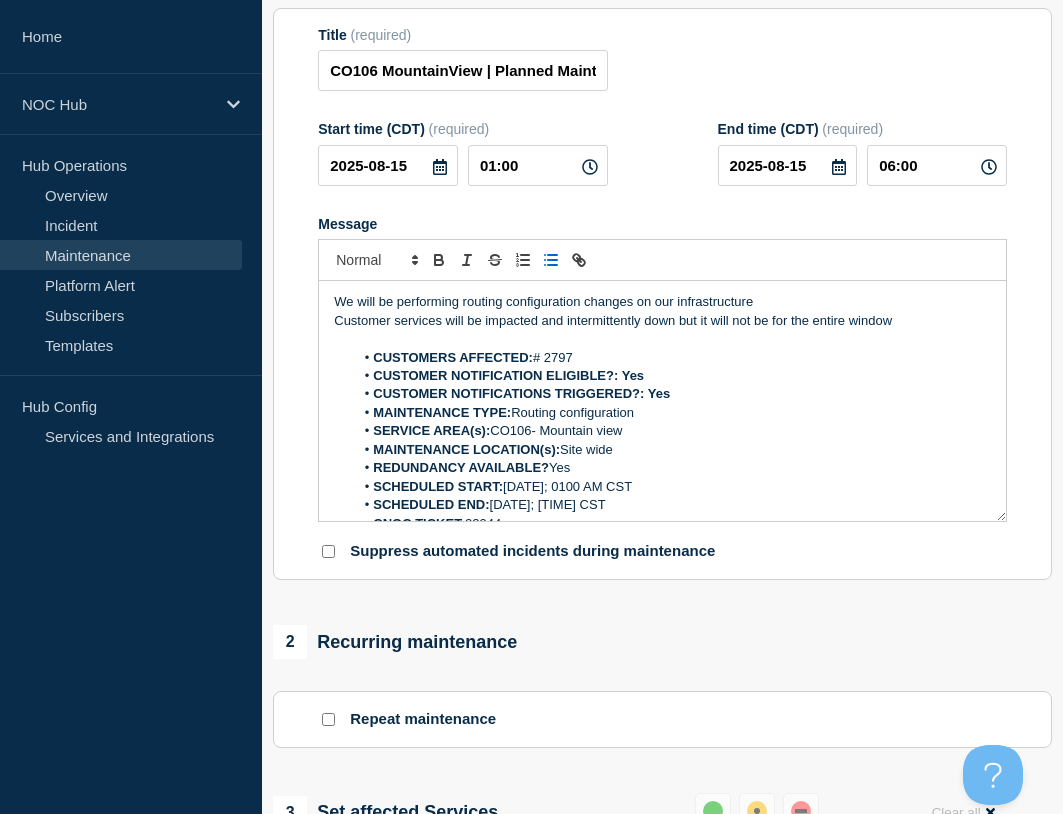 click on "Customer services will be impacted and intermittently down but it will not be for the entire window" at bounding box center (662, 321) 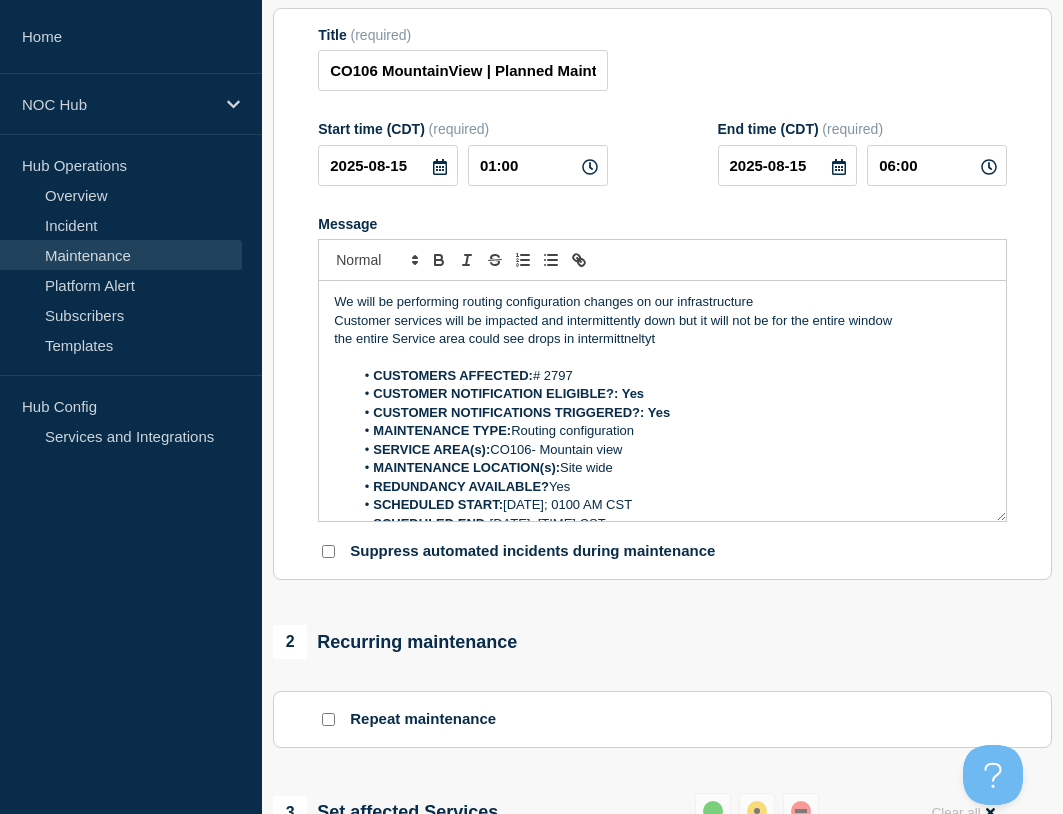 drag, startPoint x: 664, startPoint y: 343, endPoint x: 675, endPoint y: 331, distance: 16.27882 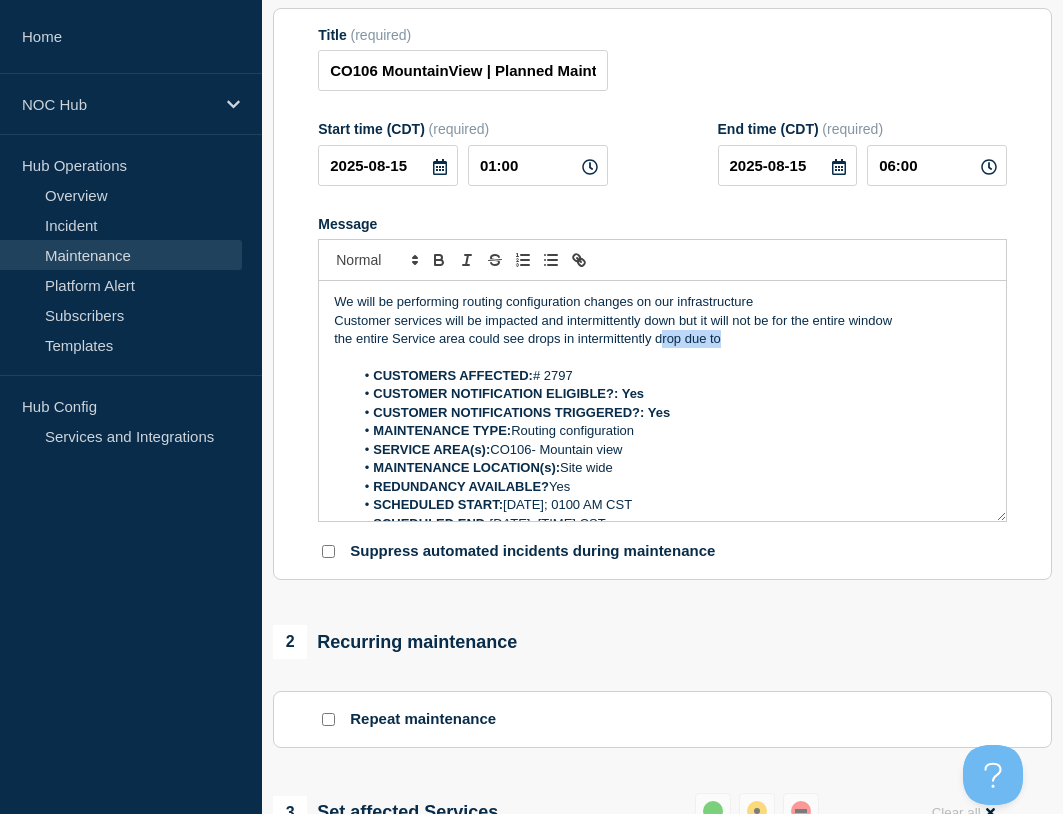 drag, startPoint x: 659, startPoint y: 344, endPoint x: 791, endPoint y: 355, distance: 132.45753 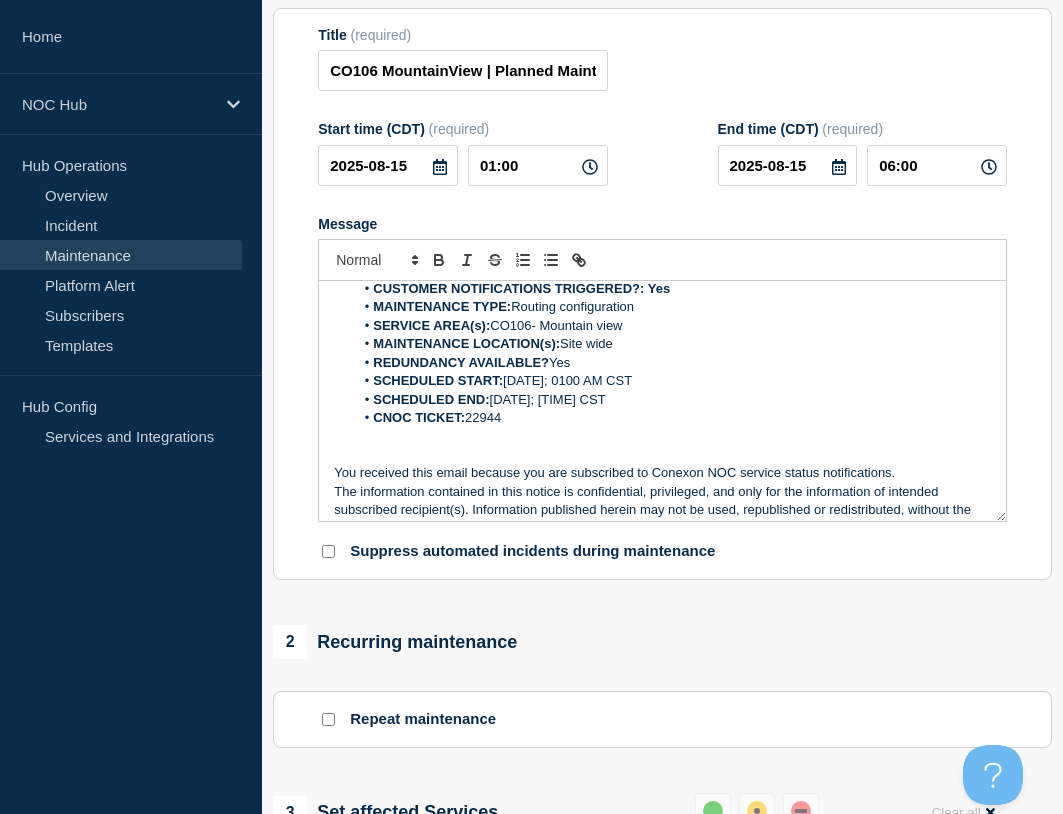 scroll, scrollTop: 153, scrollLeft: 0, axis: vertical 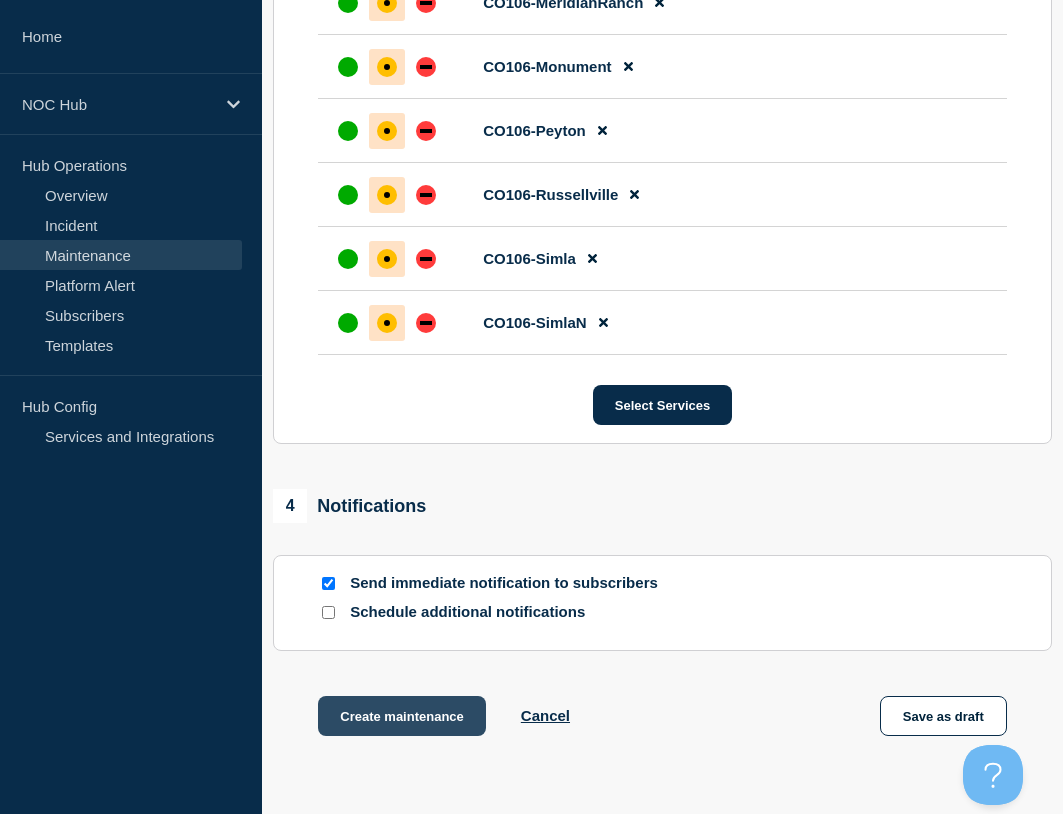 click on "Create maintenance" at bounding box center [402, 716] 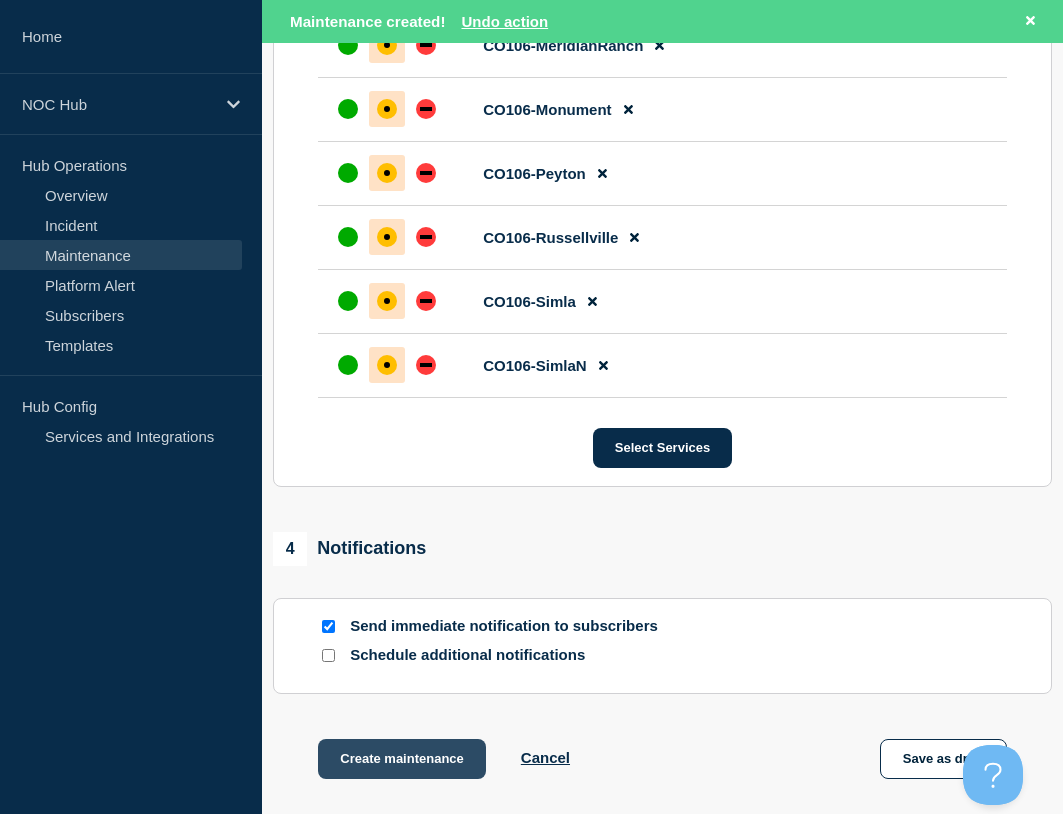 scroll, scrollTop: 2072, scrollLeft: 0, axis: vertical 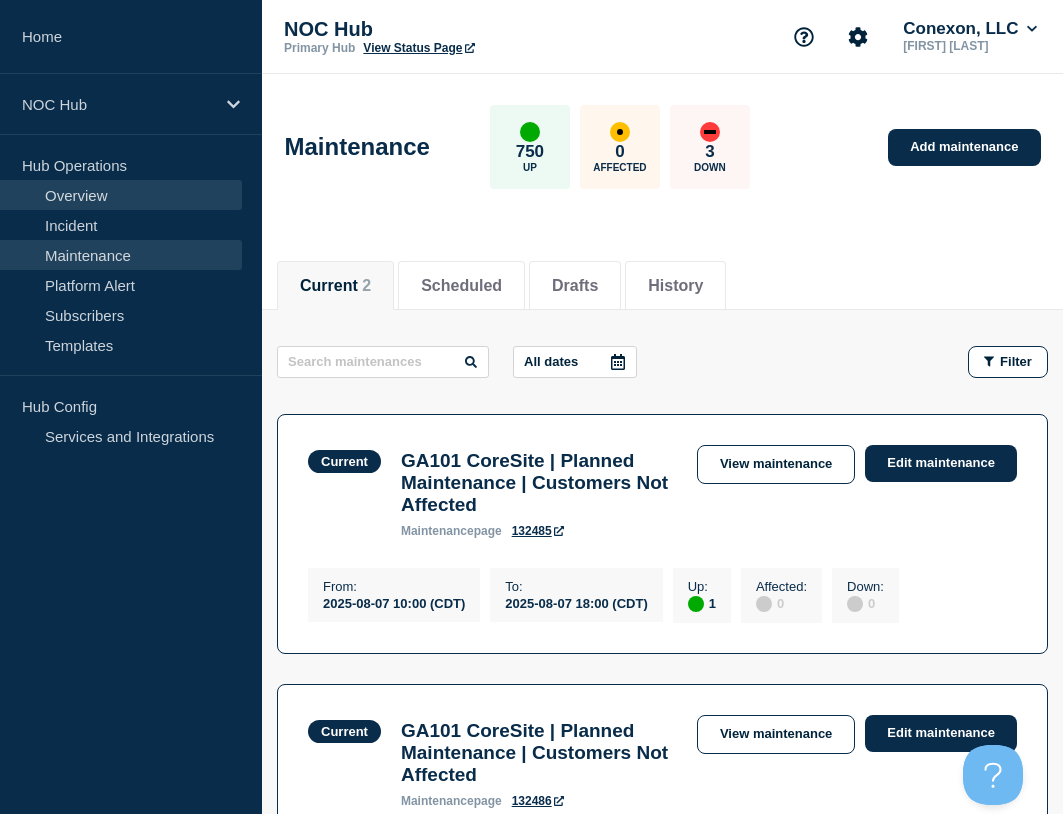 click on "Overview" at bounding box center (121, 195) 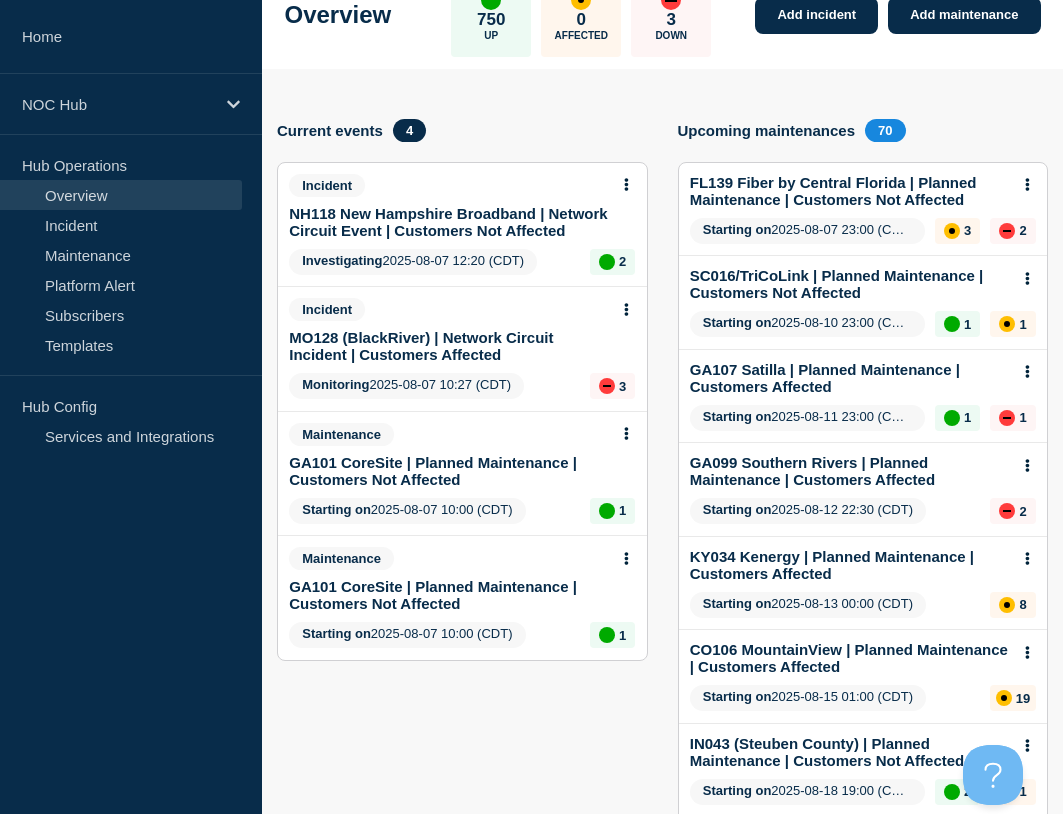 scroll, scrollTop: 100, scrollLeft: 0, axis: vertical 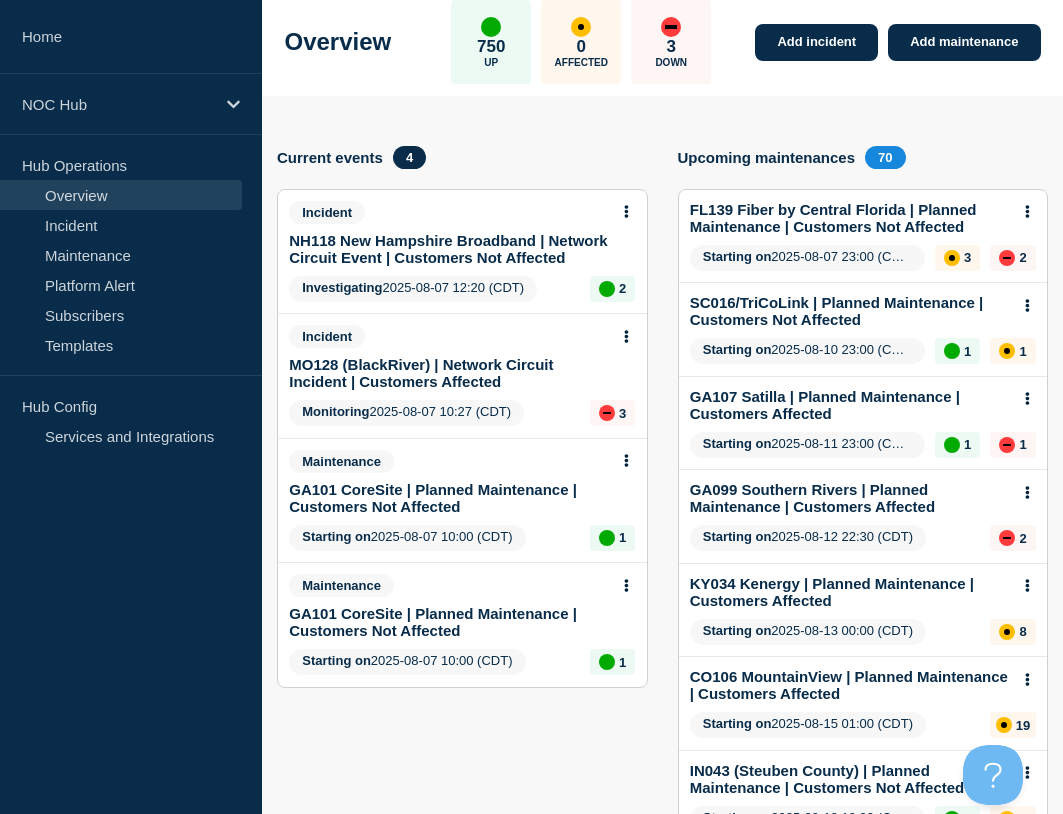 click on "MO128 (BlackRiver) | Network Circuit Incident | Customers Affected" at bounding box center [448, 373] 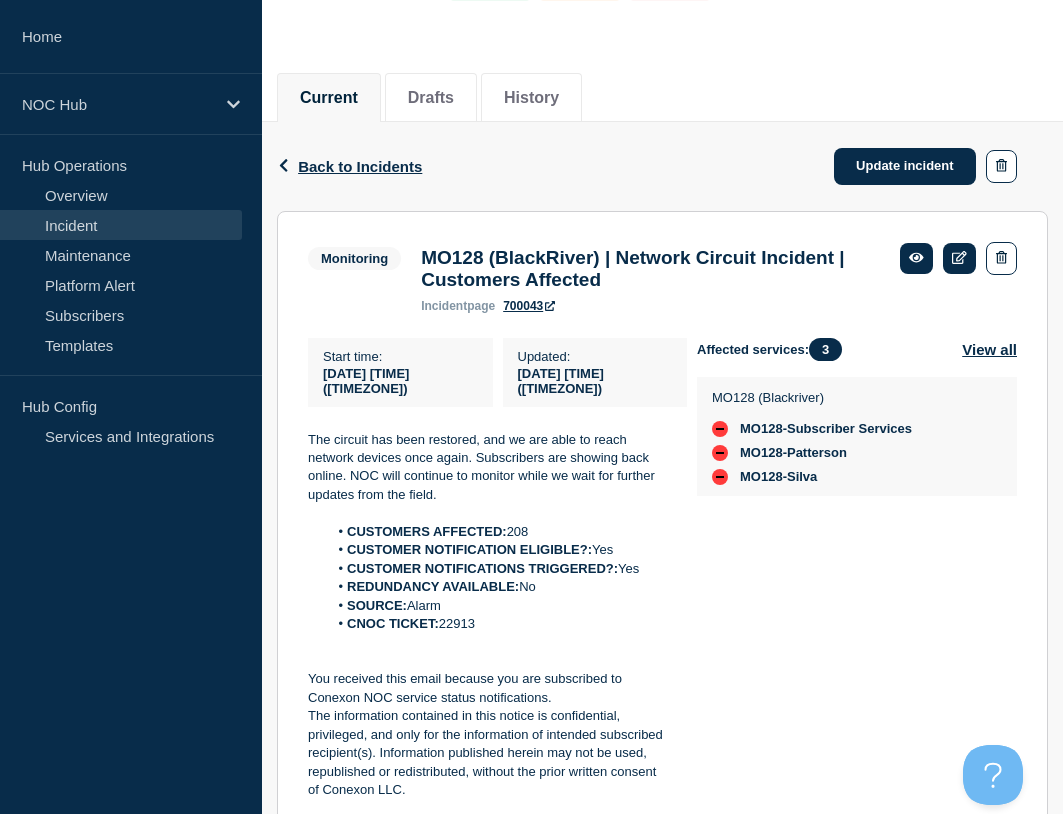 scroll, scrollTop: 200, scrollLeft: 0, axis: vertical 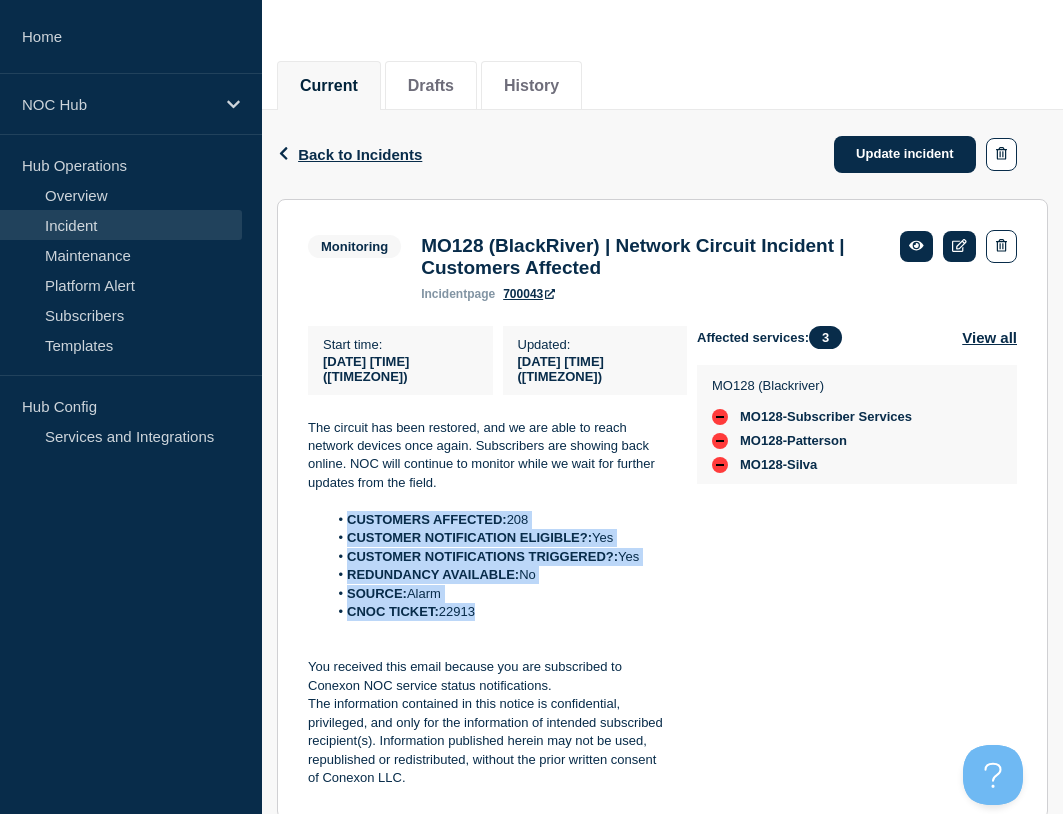drag, startPoint x: 543, startPoint y: 633, endPoint x: 347, endPoint y: 534, distance: 219.5837 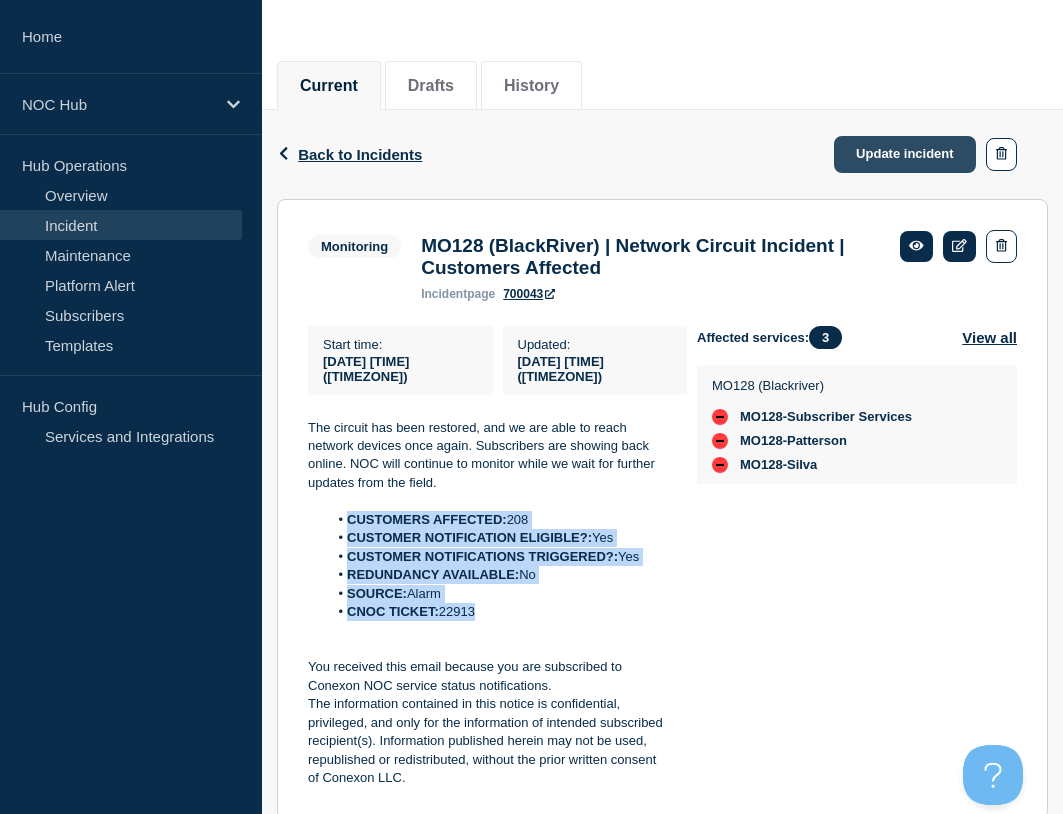 click on "Update incident" 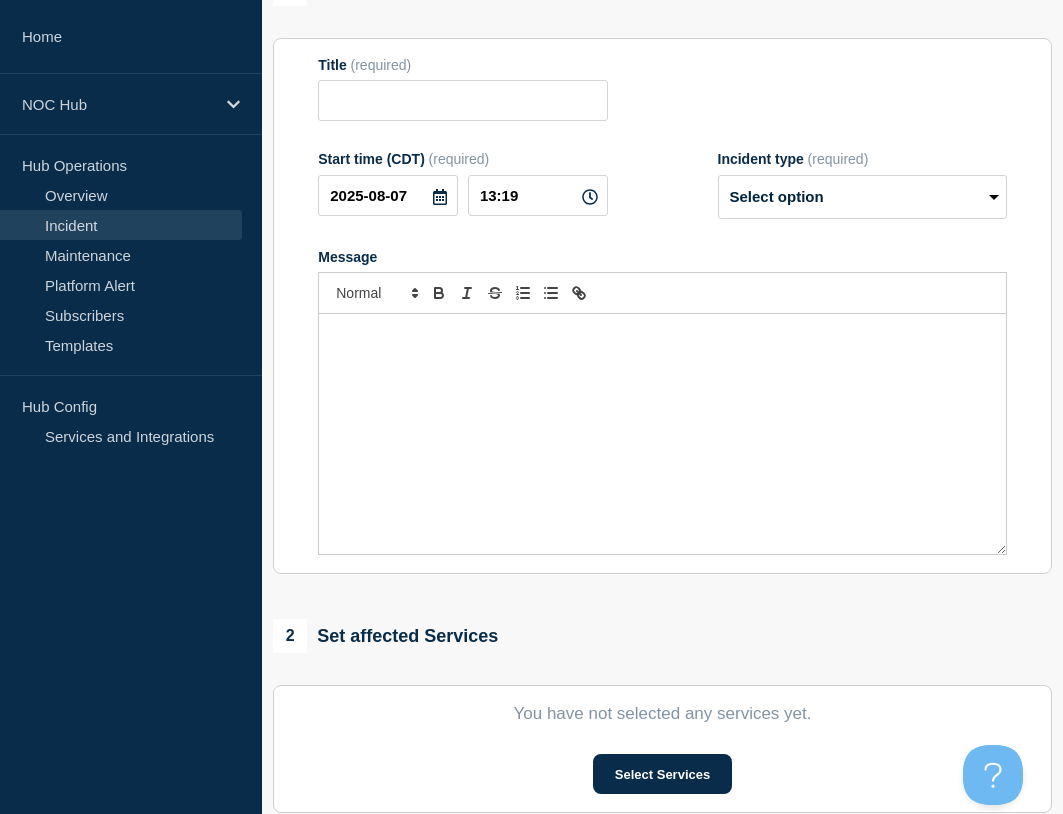 type on "MO128 (BlackRiver) | Network Circuit Incident | Customers Affected" 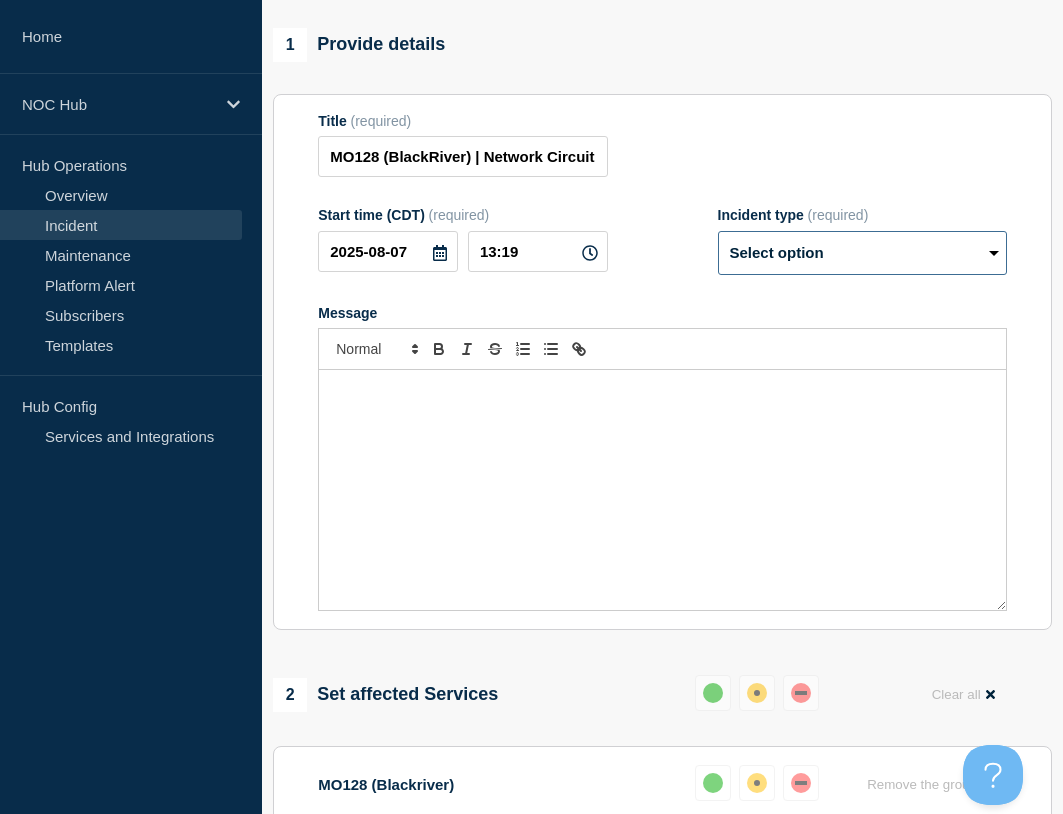click on "Select option Investigating Identified Monitoring Resolved" at bounding box center (862, 253) 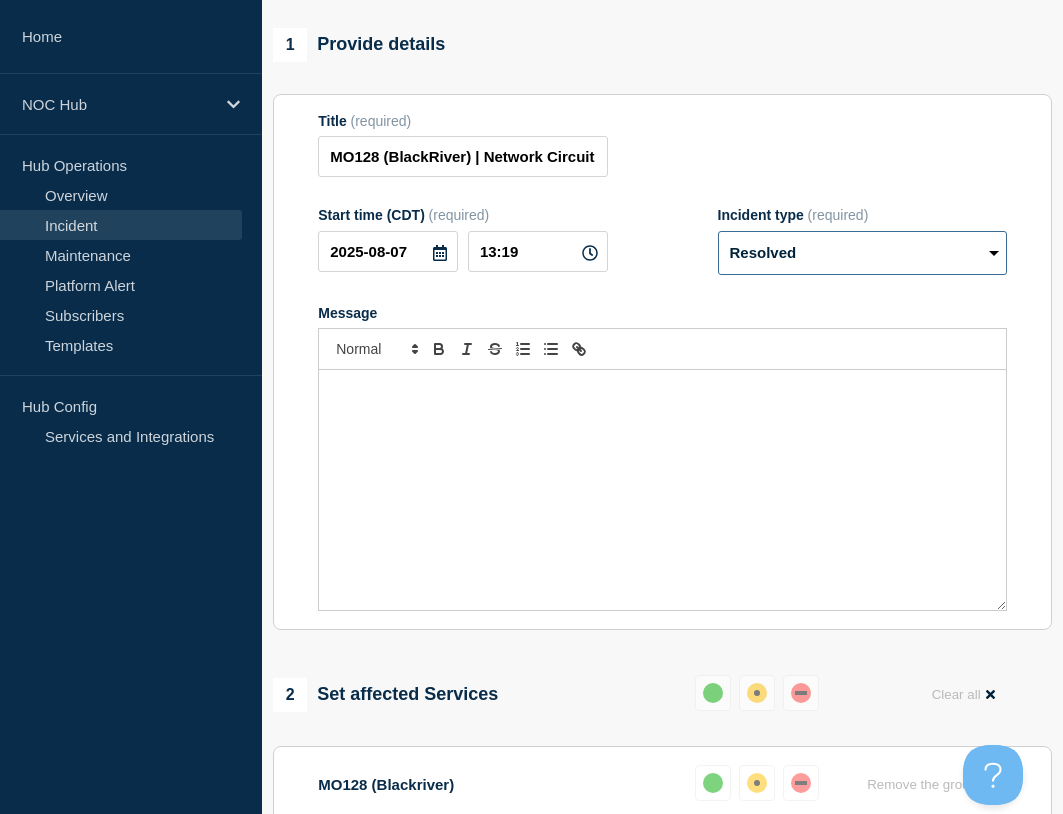 click on "Select option Investigating Identified Monitoring Resolved" at bounding box center (862, 253) 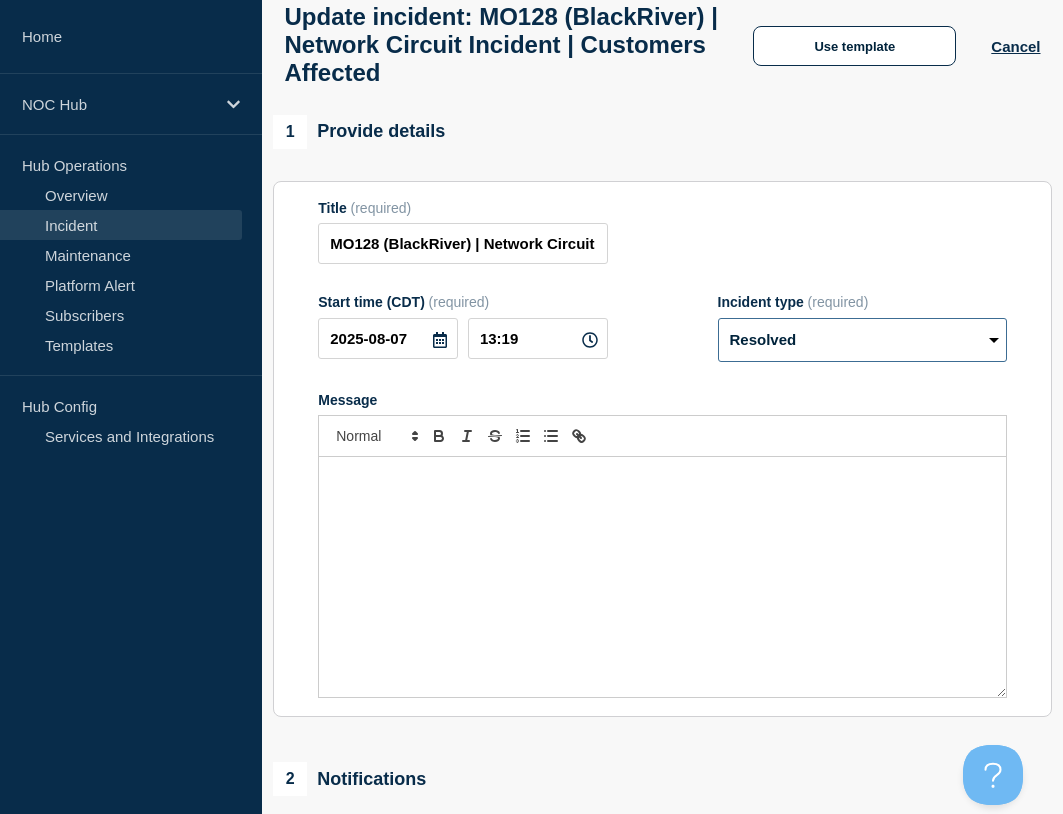 scroll, scrollTop: 0, scrollLeft: 0, axis: both 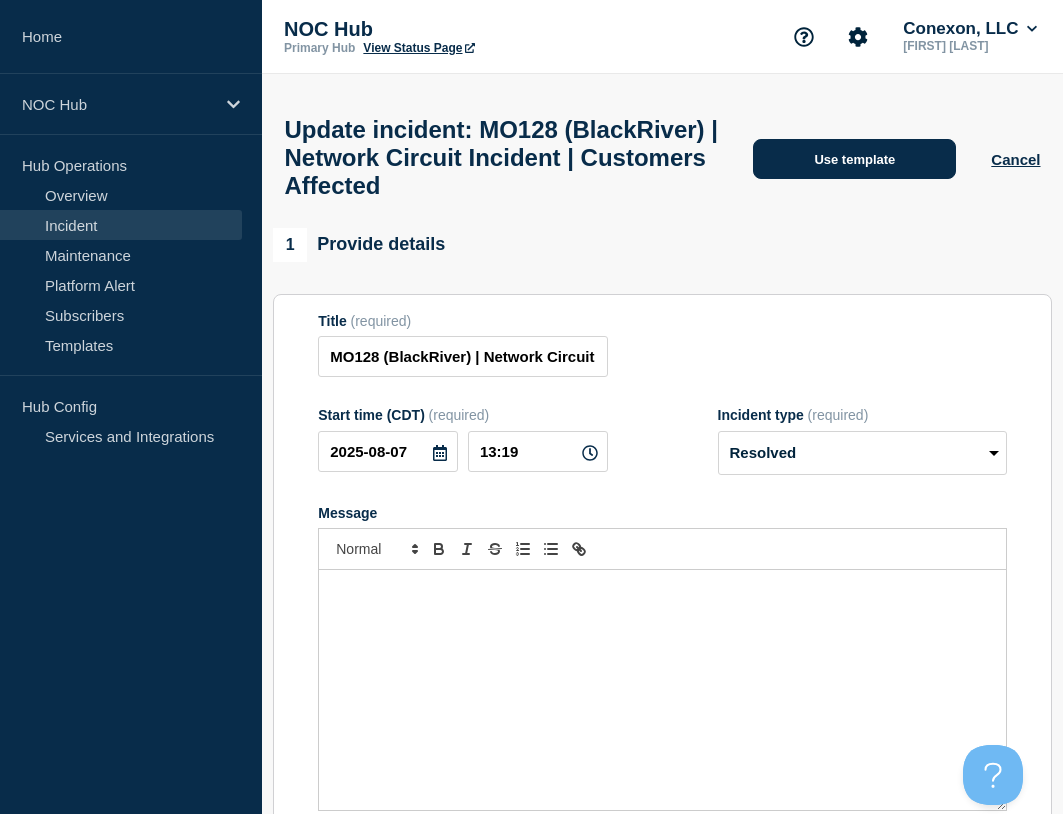 click on "Use template" at bounding box center (854, 159) 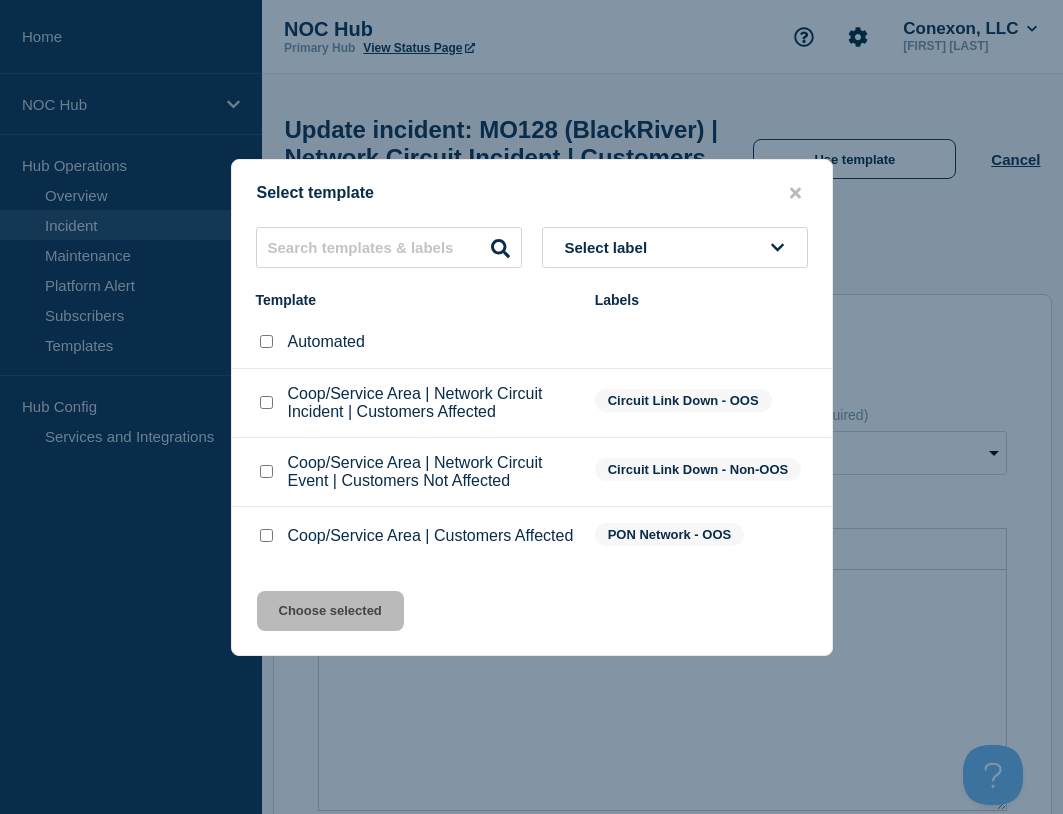 click at bounding box center (266, 535) 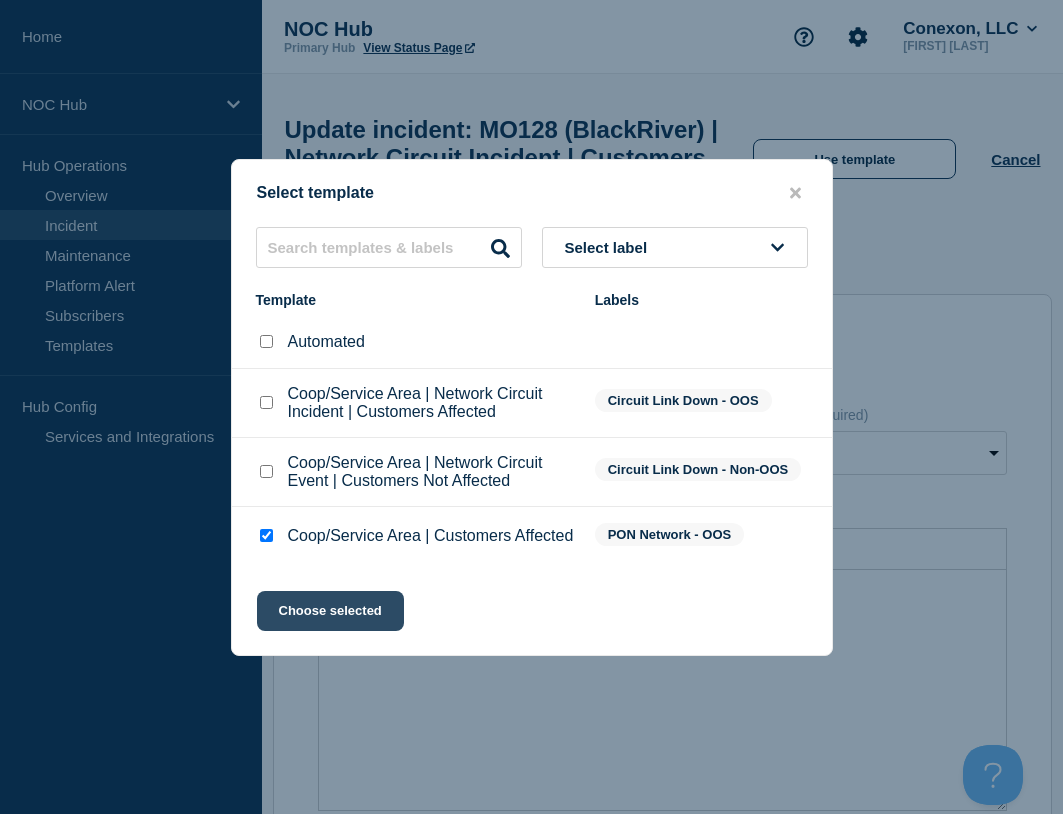 click on "Choose selected" 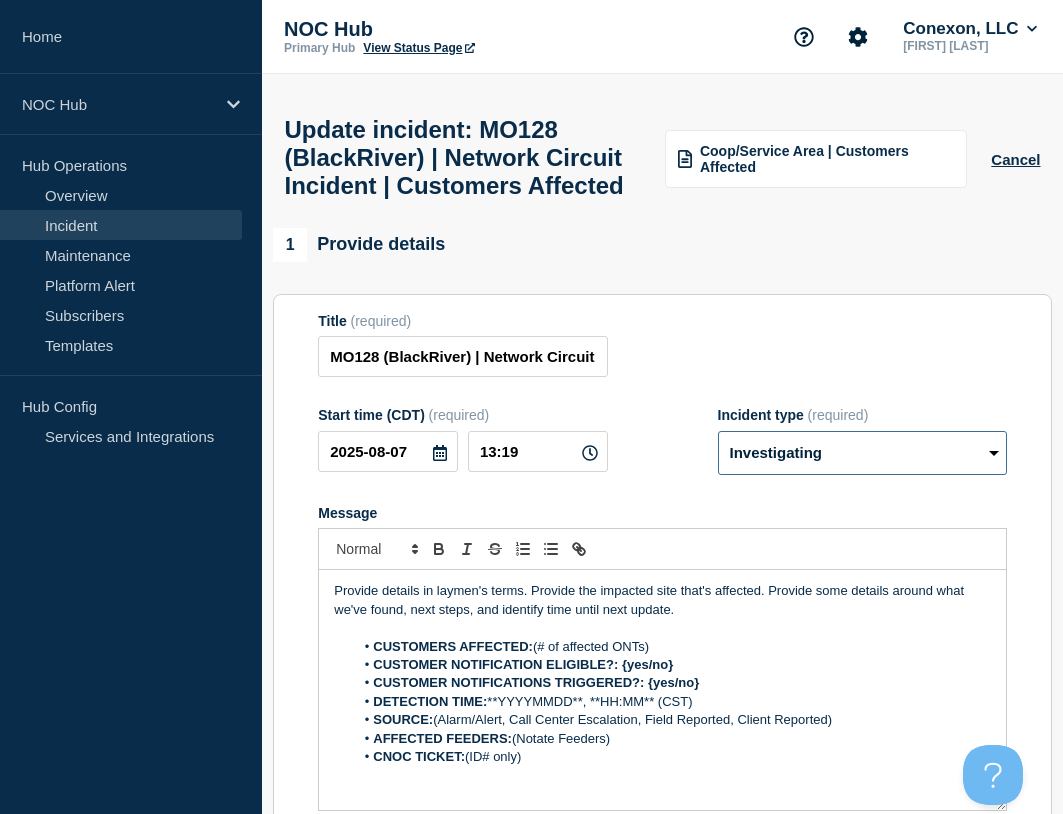 click on "Select option Investigating Identified Monitoring Resolved" at bounding box center [862, 453] 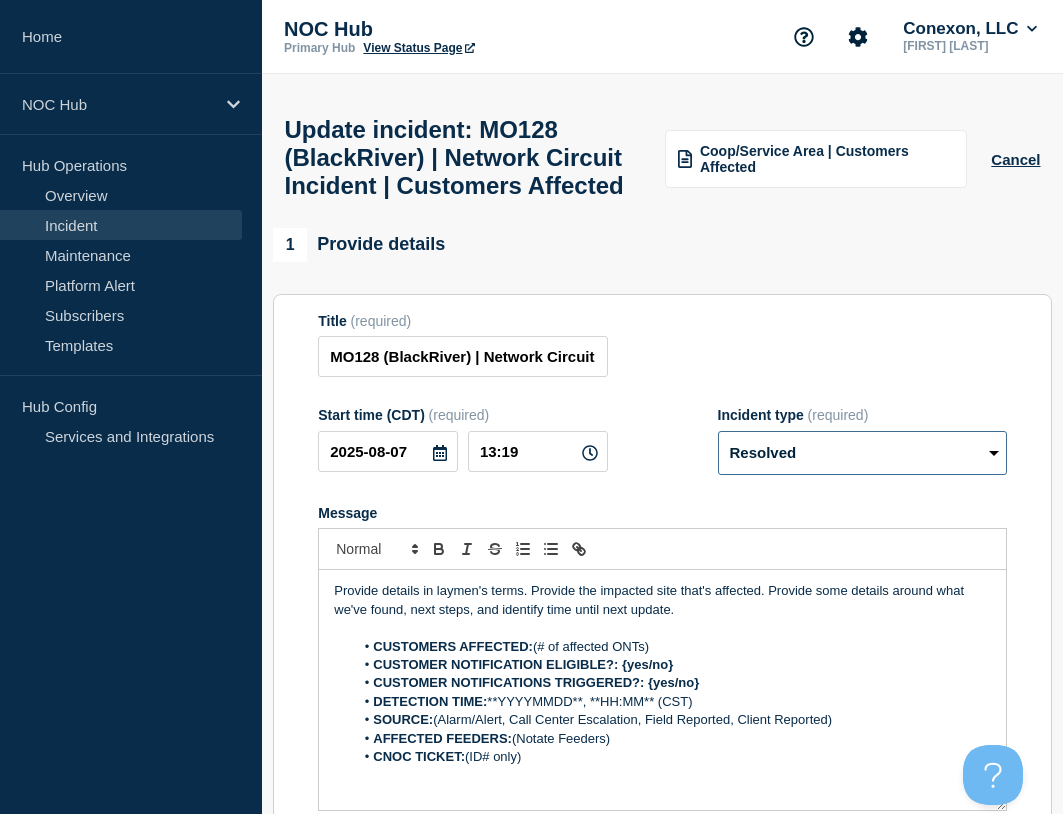 click on "Select option Investigating Identified Monitoring Resolved" at bounding box center [862, 453] 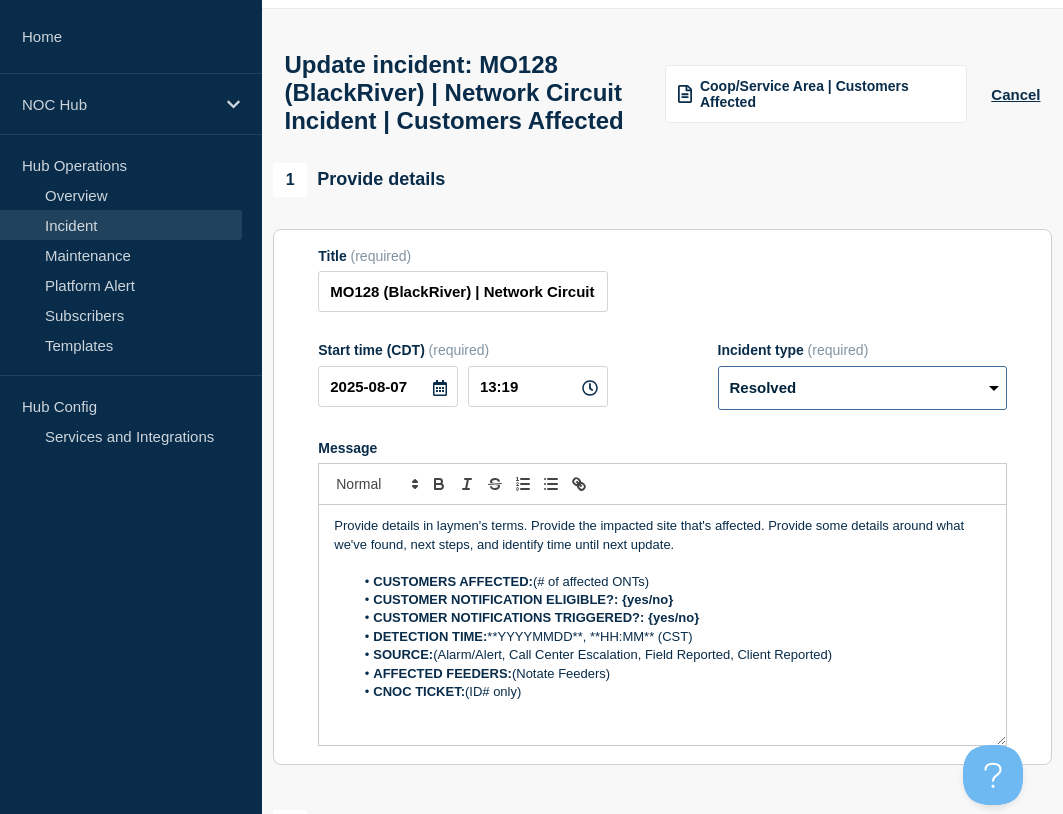 scroll, scrollTop: 100, scrollLeft: 0, axis: vertical 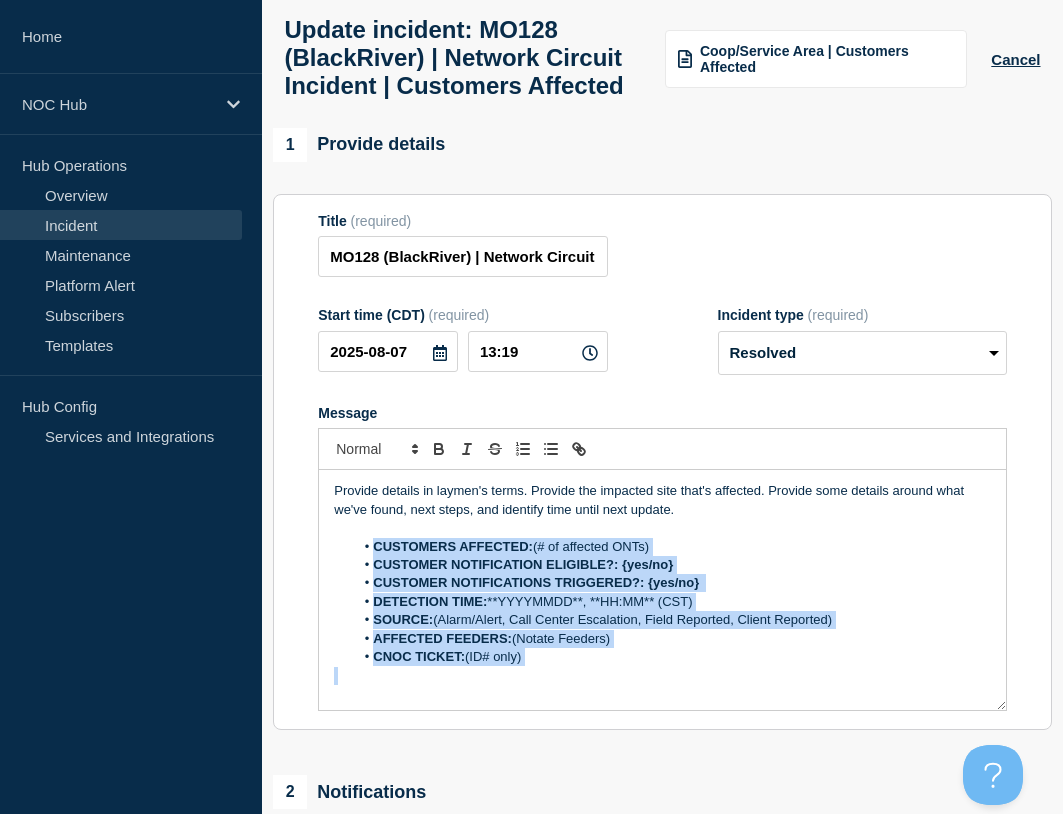 drag, startPoint x: 572, startPoint y: 720, endPoint x: 374, endPoint y: 589, distance: 237.41315 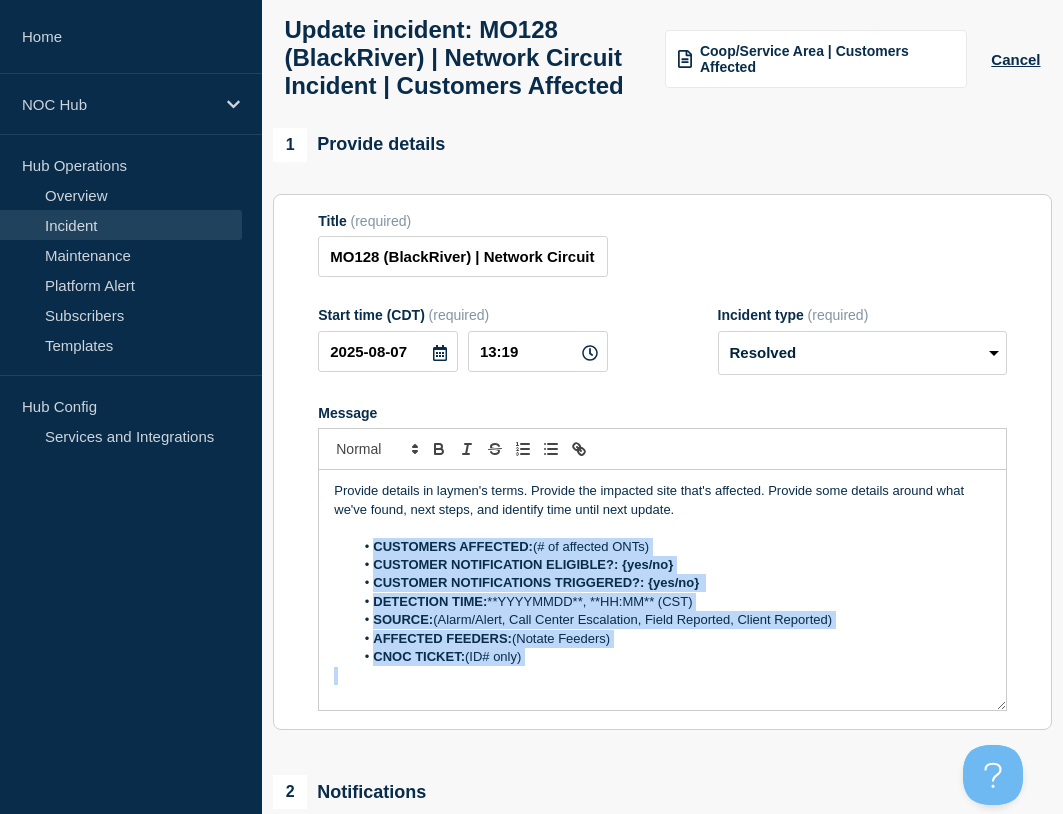 click on "Provide details in laymen's terms. Provide the impacted site that's affected. Provide some details around what we've found, next steps, and identify time until next update. CUSTOMERS AFFECTED:  (# of affected ONTs) CUSTOMER NOTIFICATION ELIGIBLE?: {yes/no} CUSTOMER NOTIFICATIONS TRIGGERED?: {yes/no}   DETECTION TIME:  **YYYYMMDD**, **HH:MM** (CST)   SOURCE:  (Alarm/Alert, Call Center Escalation, Field Reported, Client Reported)   AFFECTED FEEDERS:  (Notate Feeders) CNOC TICKET:  (ID# only) You received this email because you are subscribed to Conexon NOC service status notifications. The information contained in this notice is confidential, privileged, and only for the information of intended subscribed recipient(s). Information published herein may not be used, republished or redistributed, without the prior written consent of Conexon LLC." at bounding box center (662, 590) 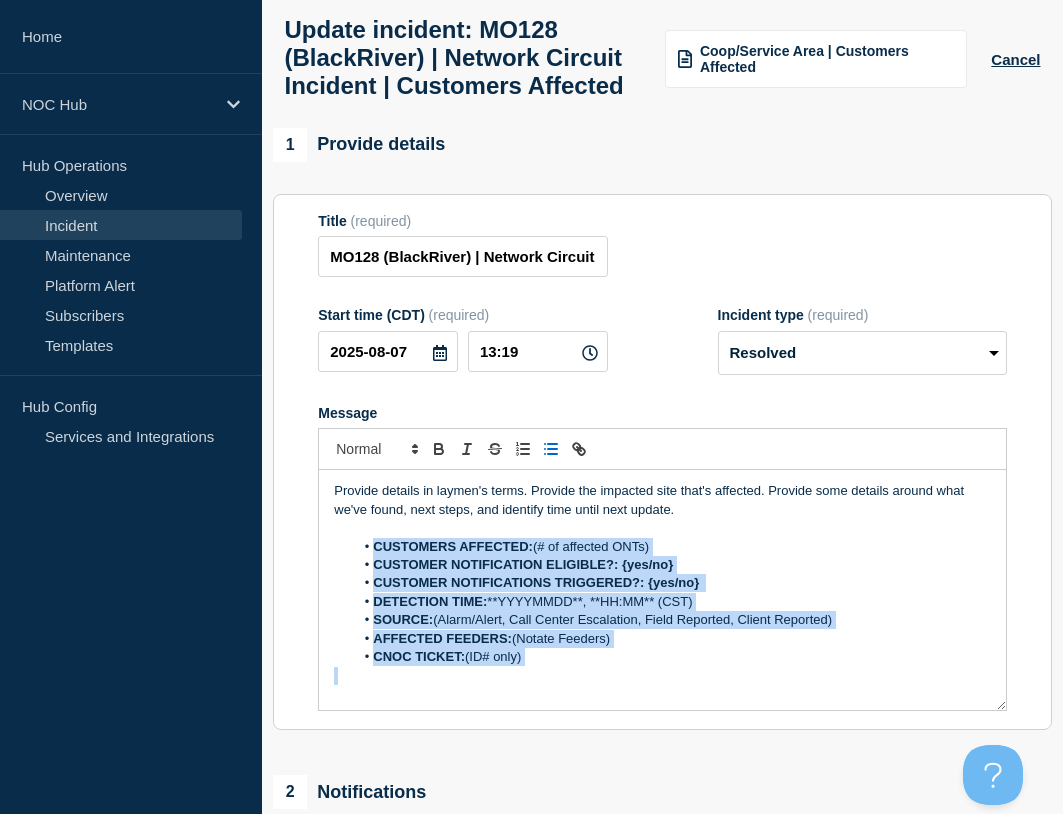 paste 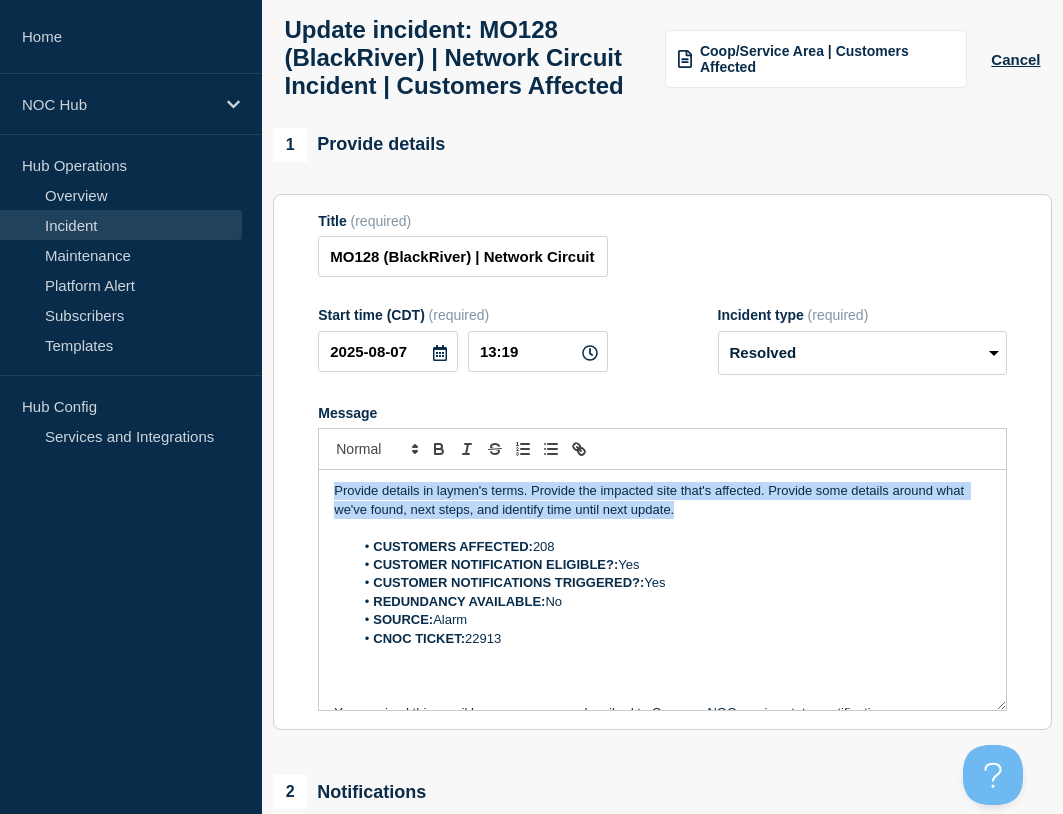 drag, startPoint x: 707, startPoint y: 557, endPoint x: 224, endPoint y: 478, distance: 489.41803 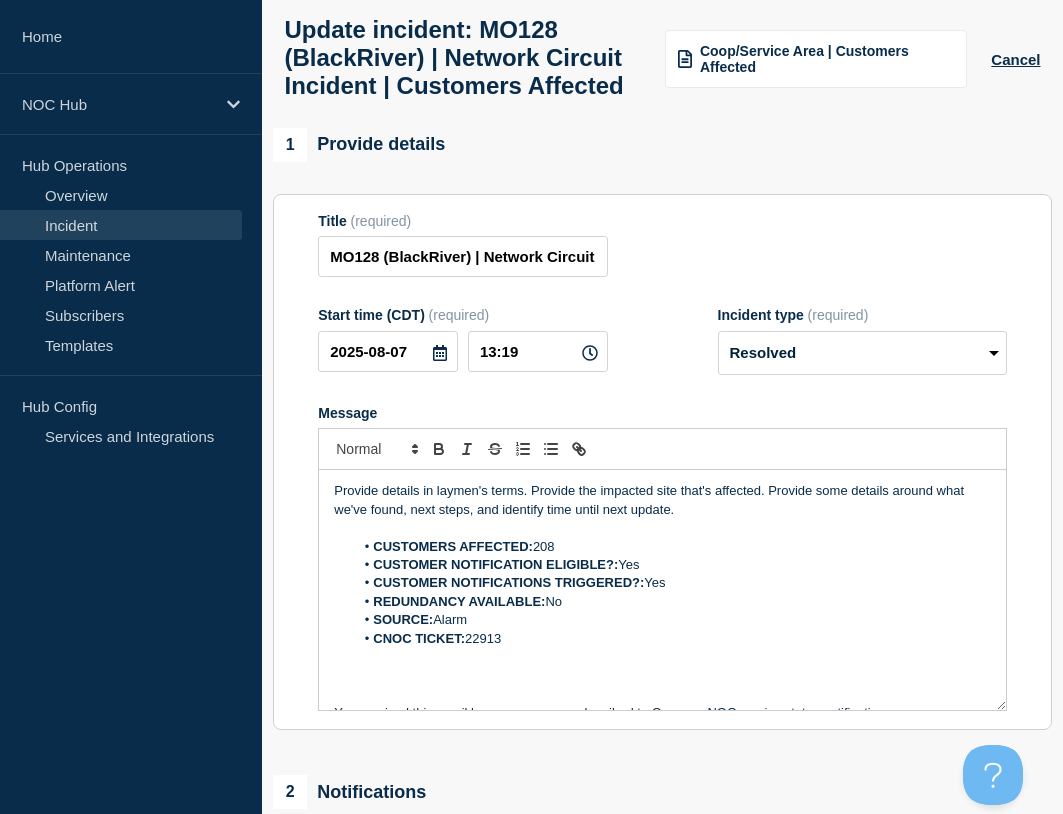 type 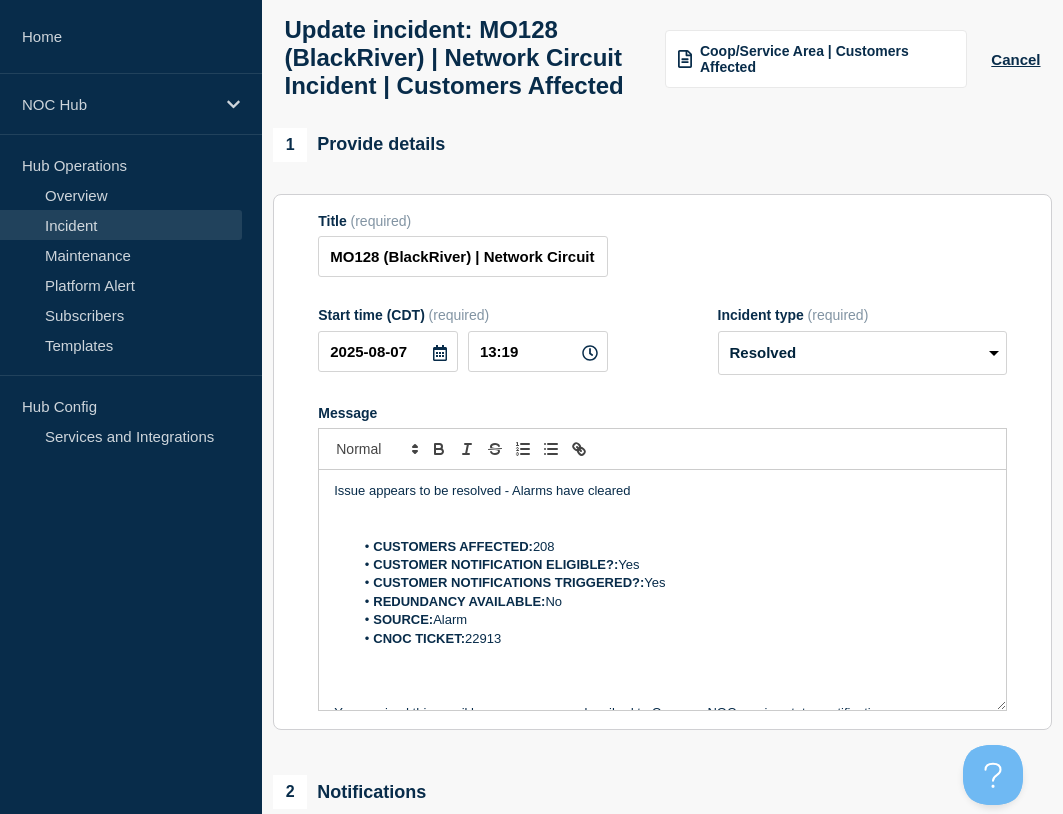 click at bounding box center [662, 510] 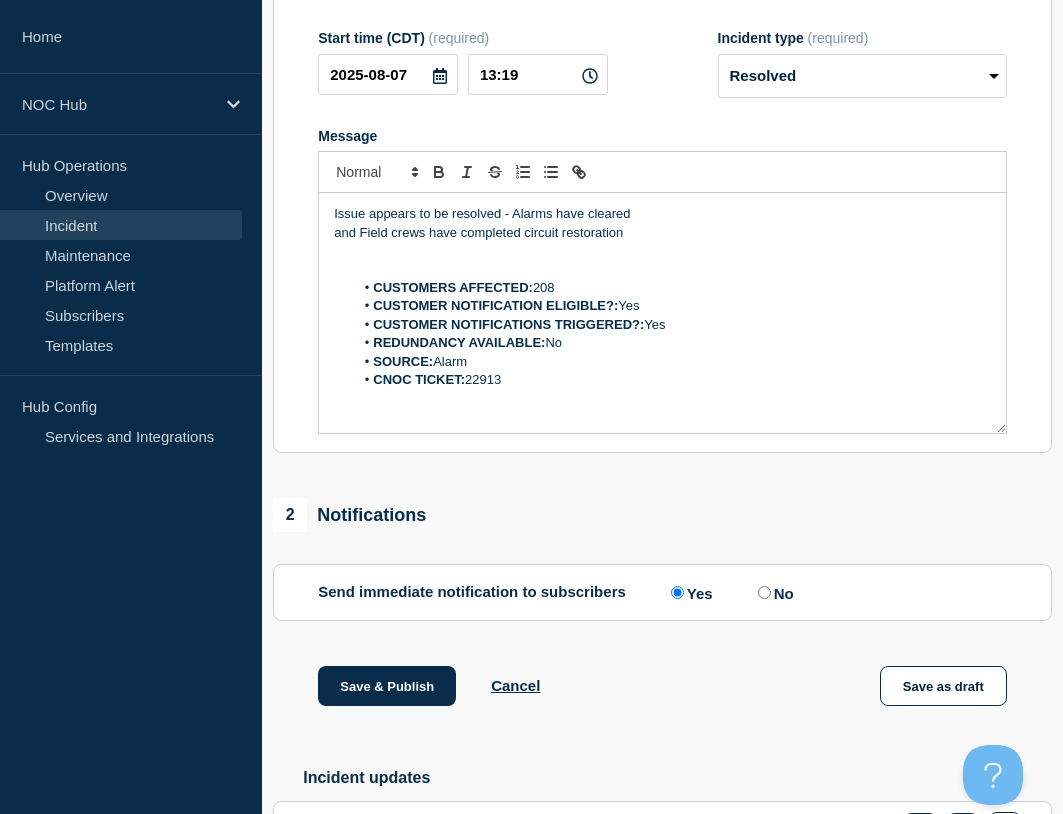 scroll, scrollTop: 695, scrollLeft: 0, axis: vertical 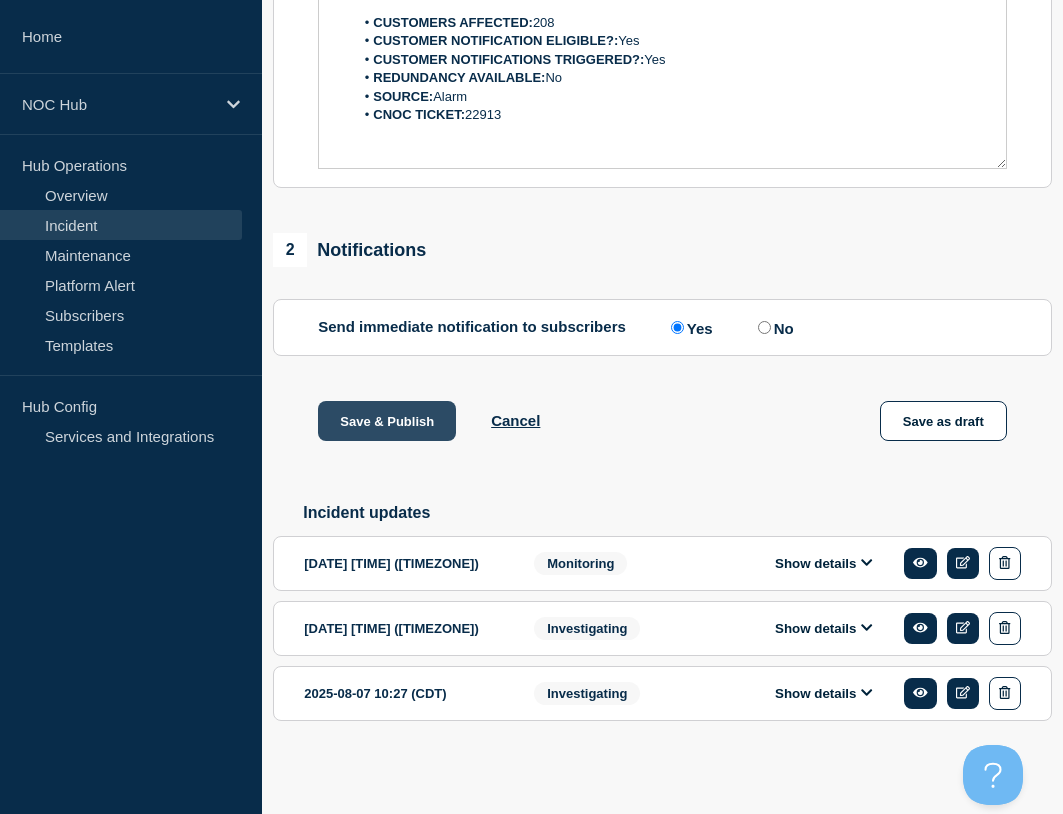 click on "Save & Publish" at bounding box center (387, 421) 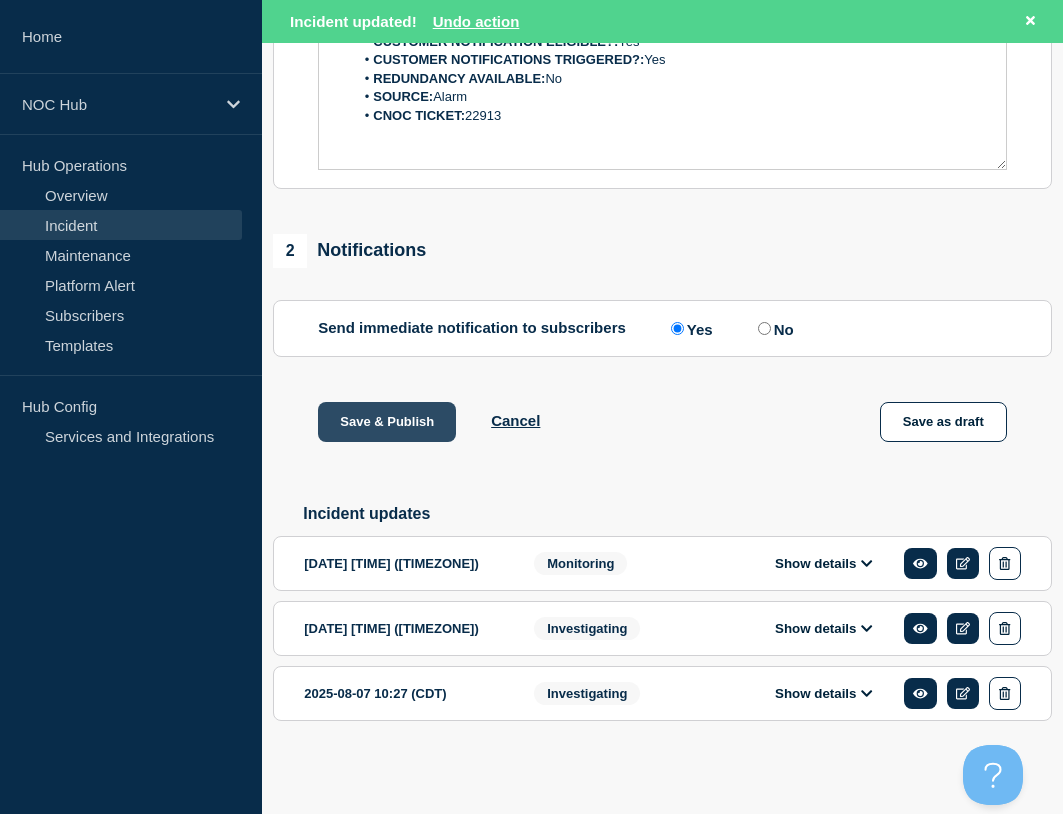 scroll, scrollTop: 0, scrollLeft: 0, axis: both 